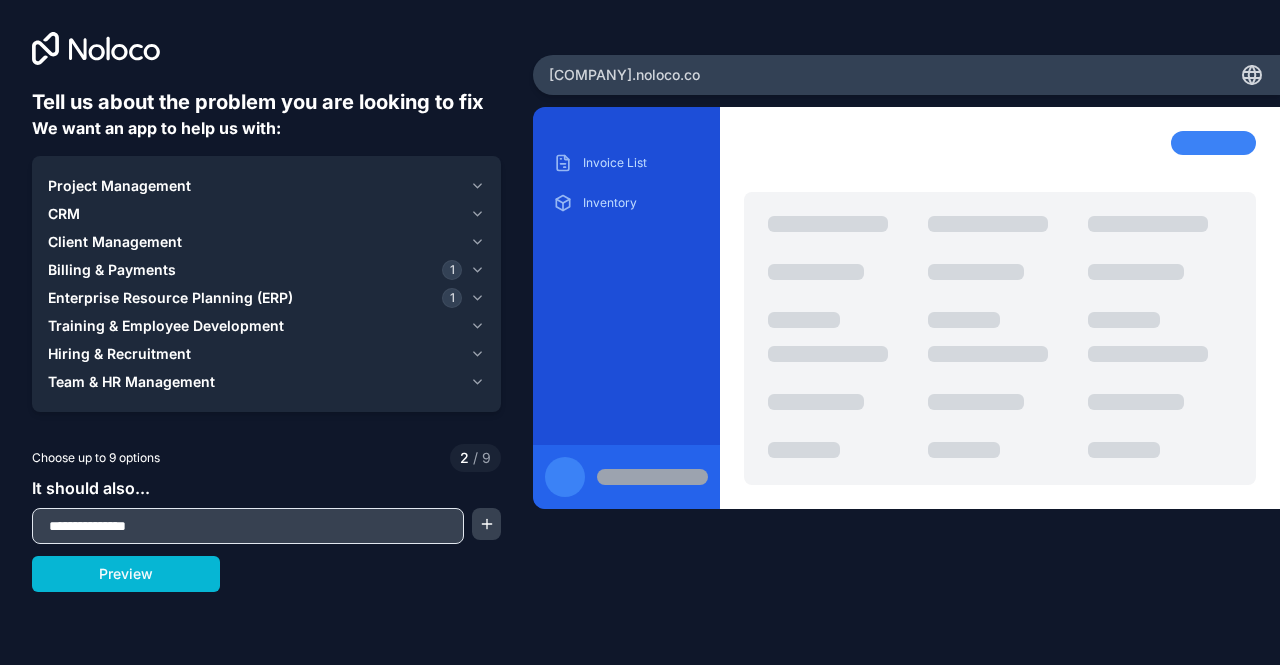 scroll, scrollTop: 0, scrollLeft: 0, axis: both 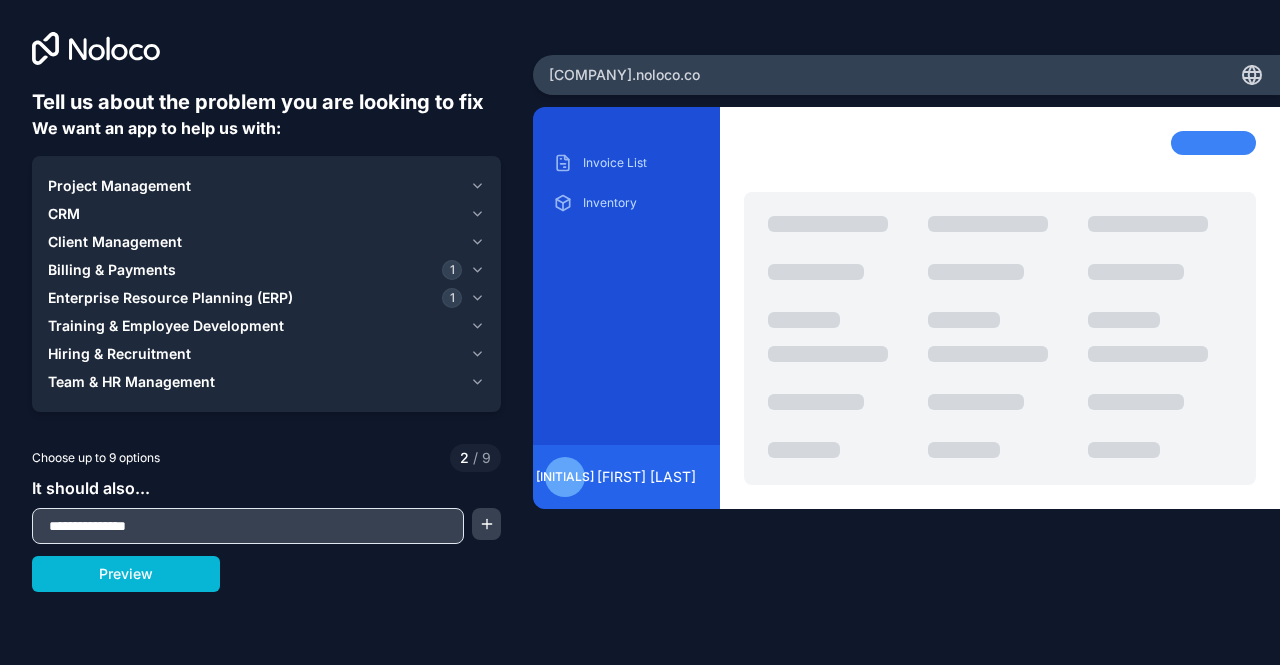 click on "Project Management" at bounding box center [255, 186] 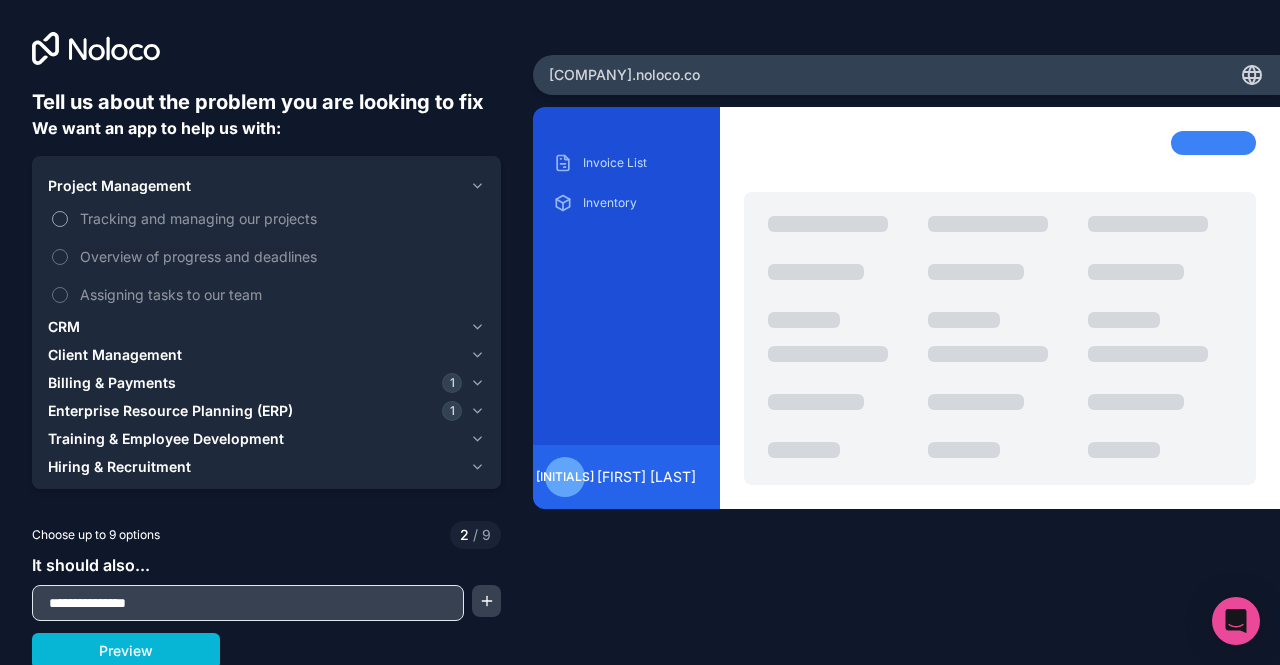 click on "Tracking and managing our projects" at bounding box center (280, 218) 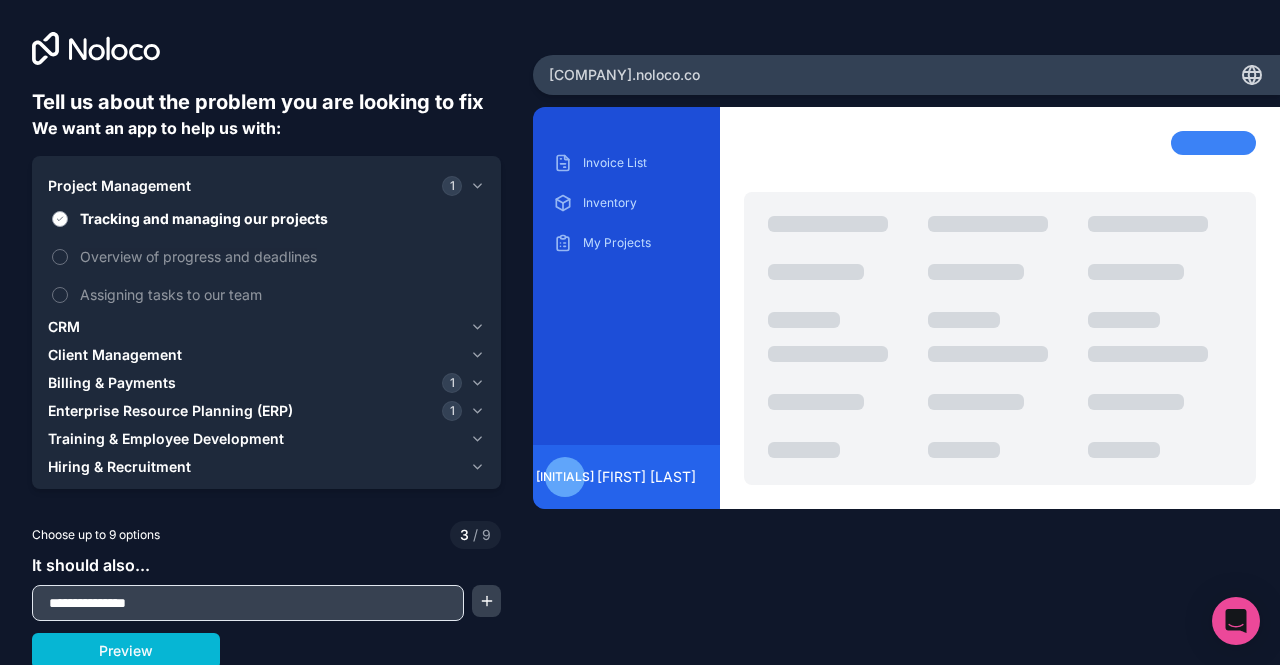 click on "Tracking and managing our projects" at bounding box center [280, 218] 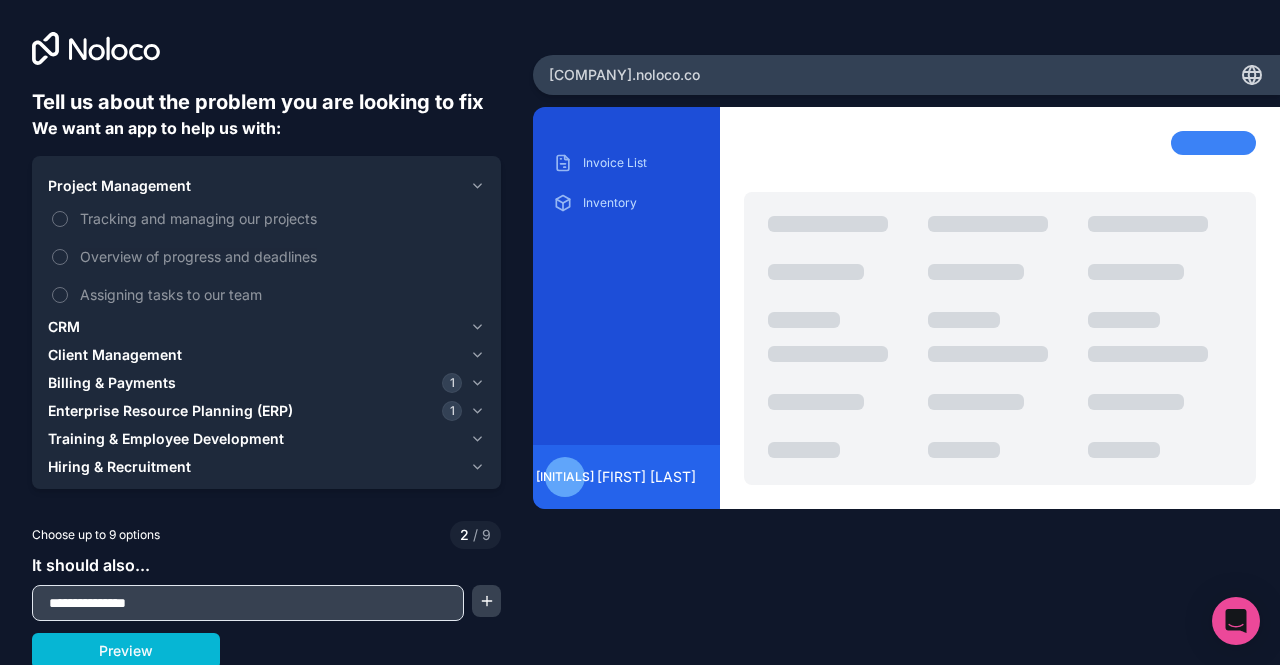 click on "CRM" at bounding box center [255, 327] 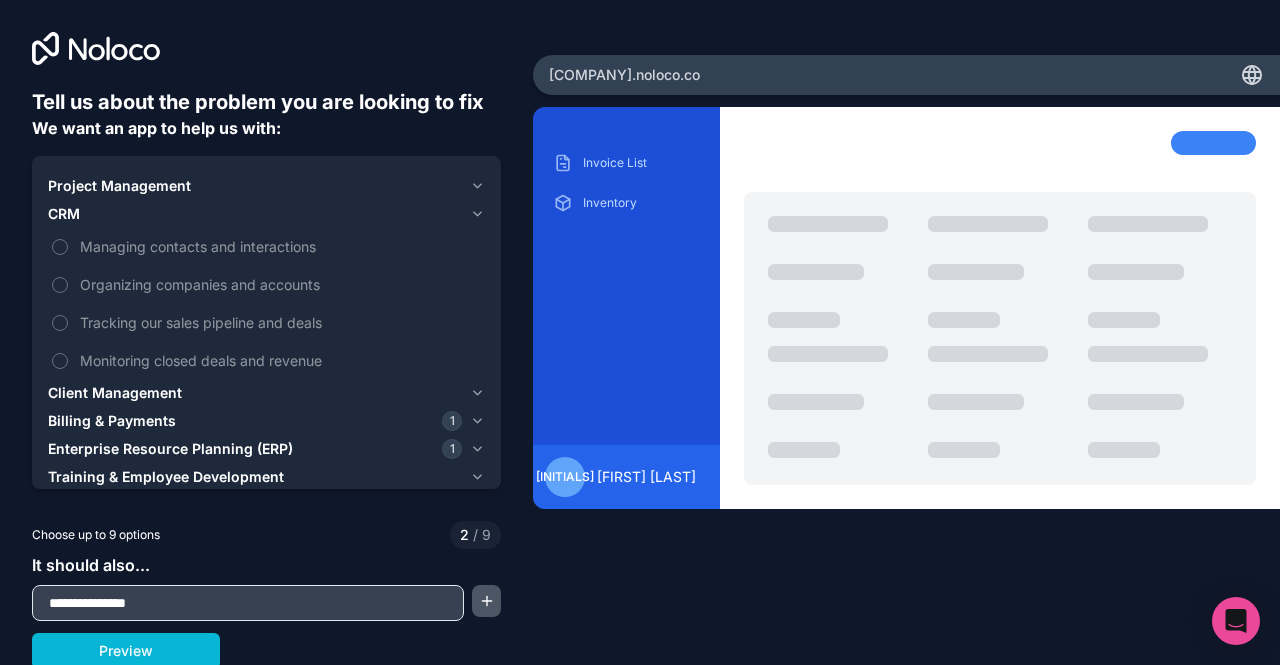 click at bounding box center (486, 601) 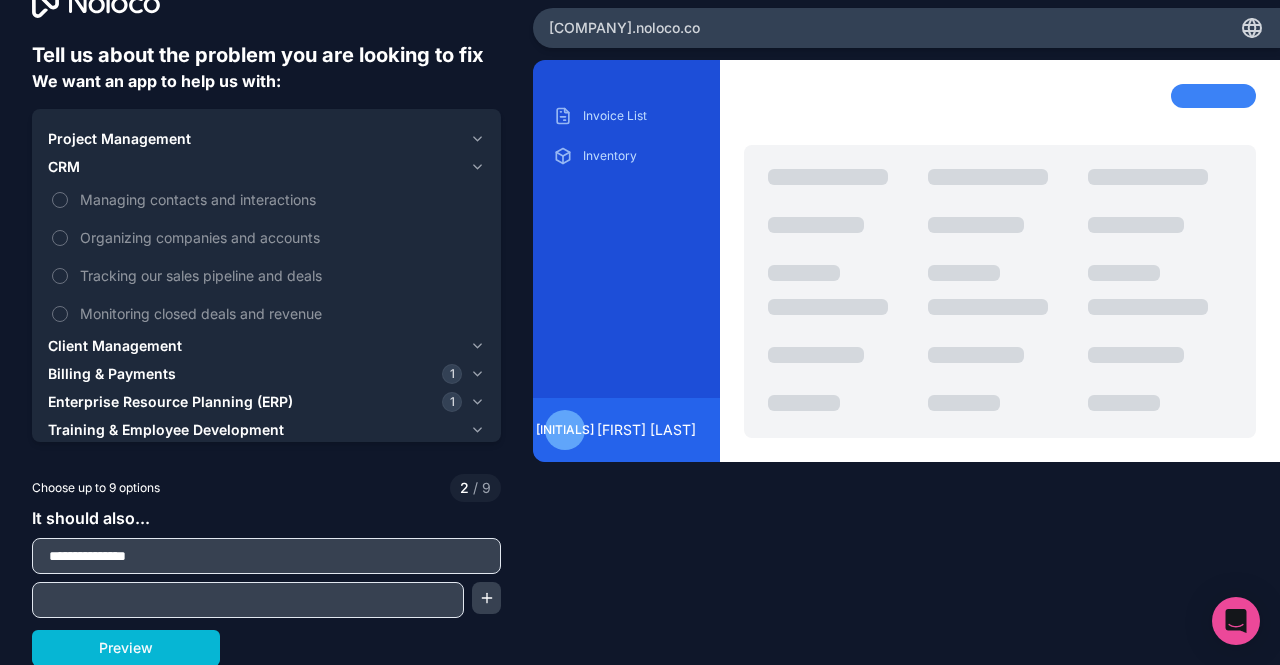 scroll, scrollTop: 0, scrollLeft: 0, axis: both 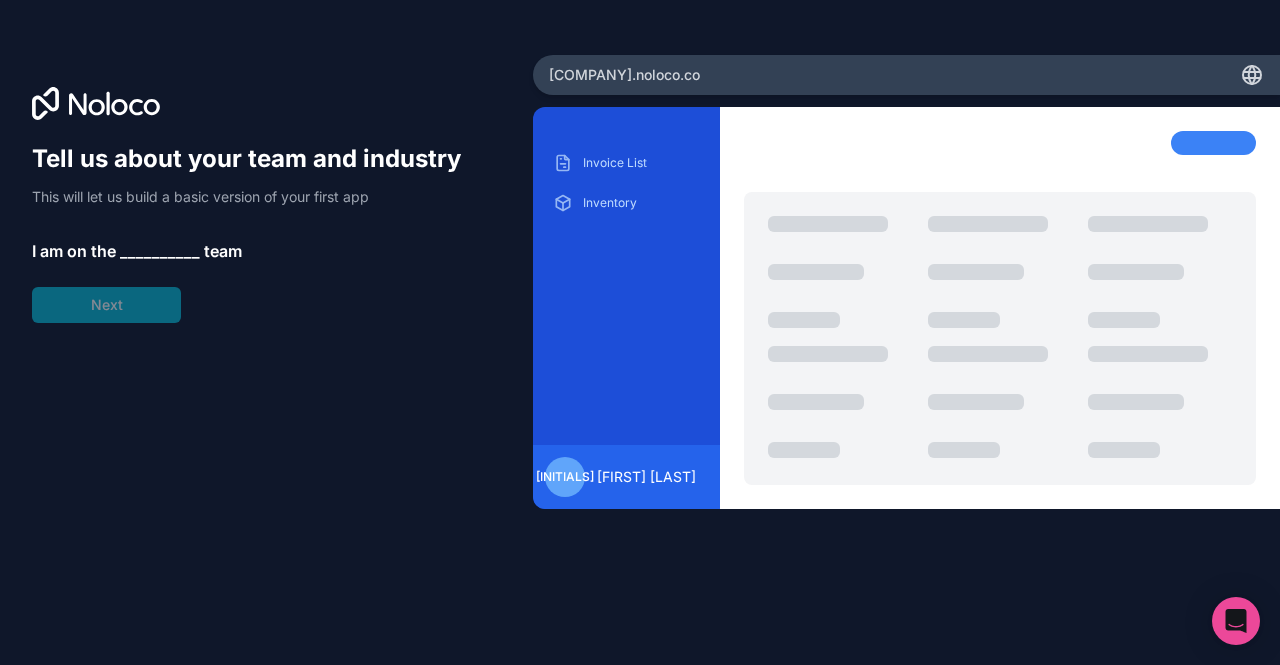 click on "__________" at bounding box center (160, 251) 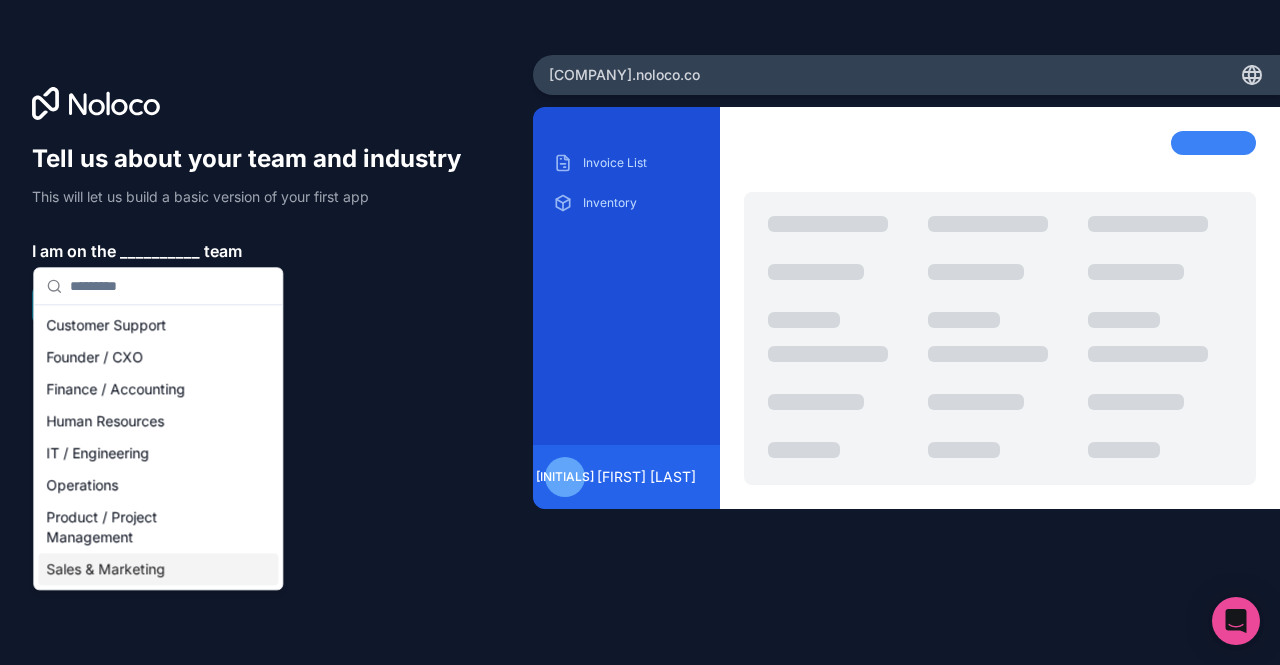 click on "Sales & Marketing" at bounding box center (158, 569) 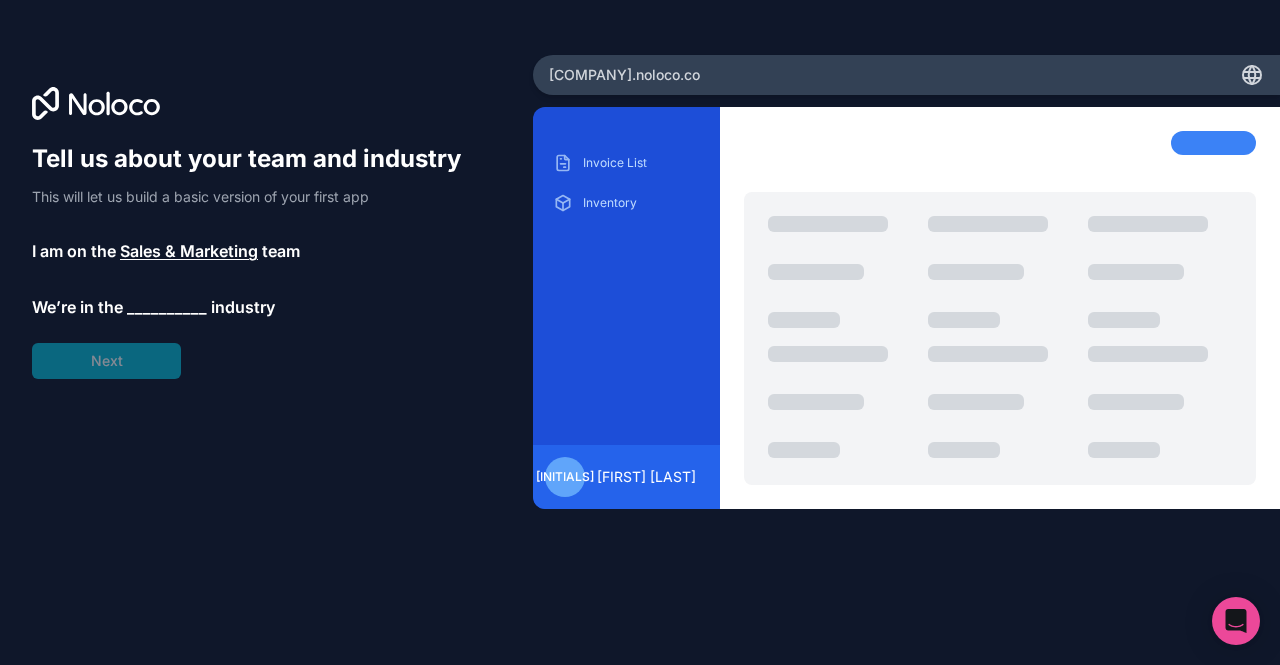 click on "__________" at bounding box center (167, 307) 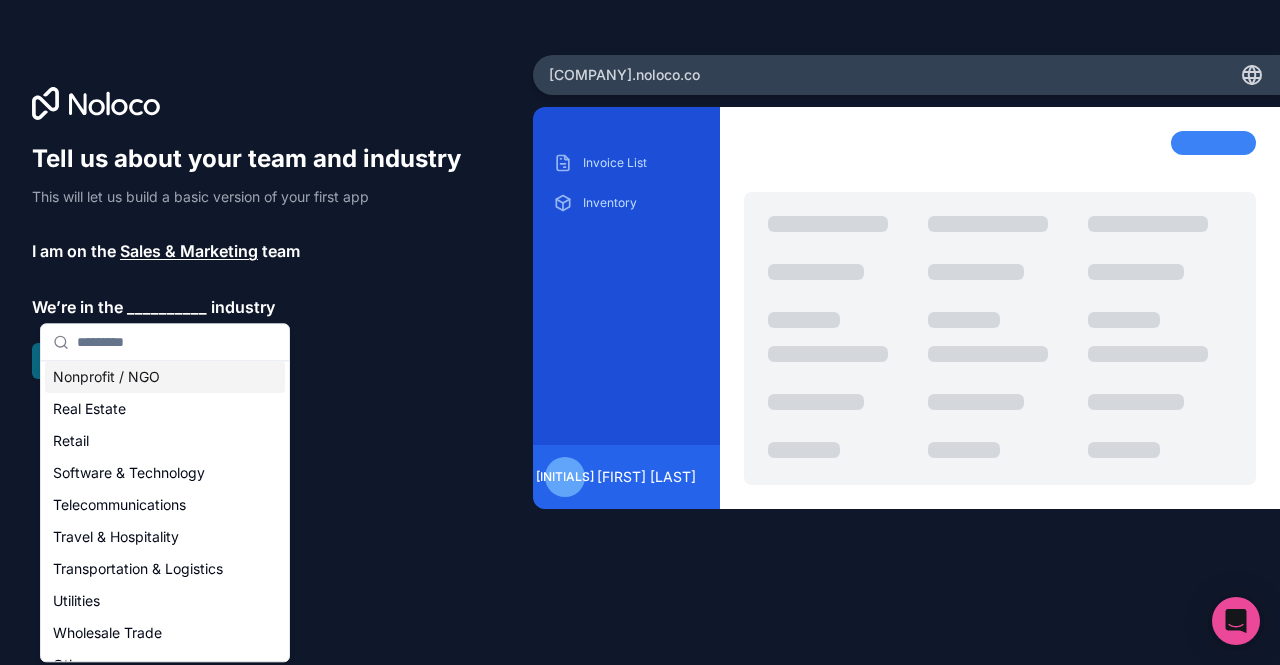 scroll, scrollTop: 412, scrollLeft: 0, axis: vertical 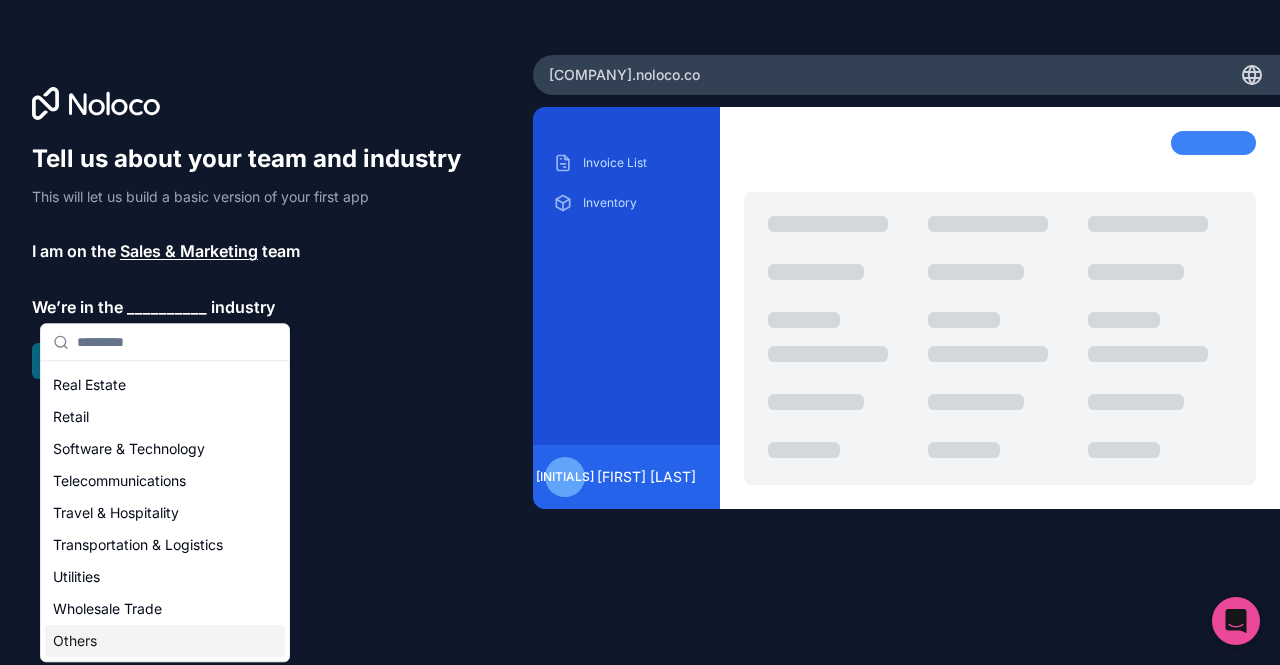 click on "Others" at bounding box center (165, 641) 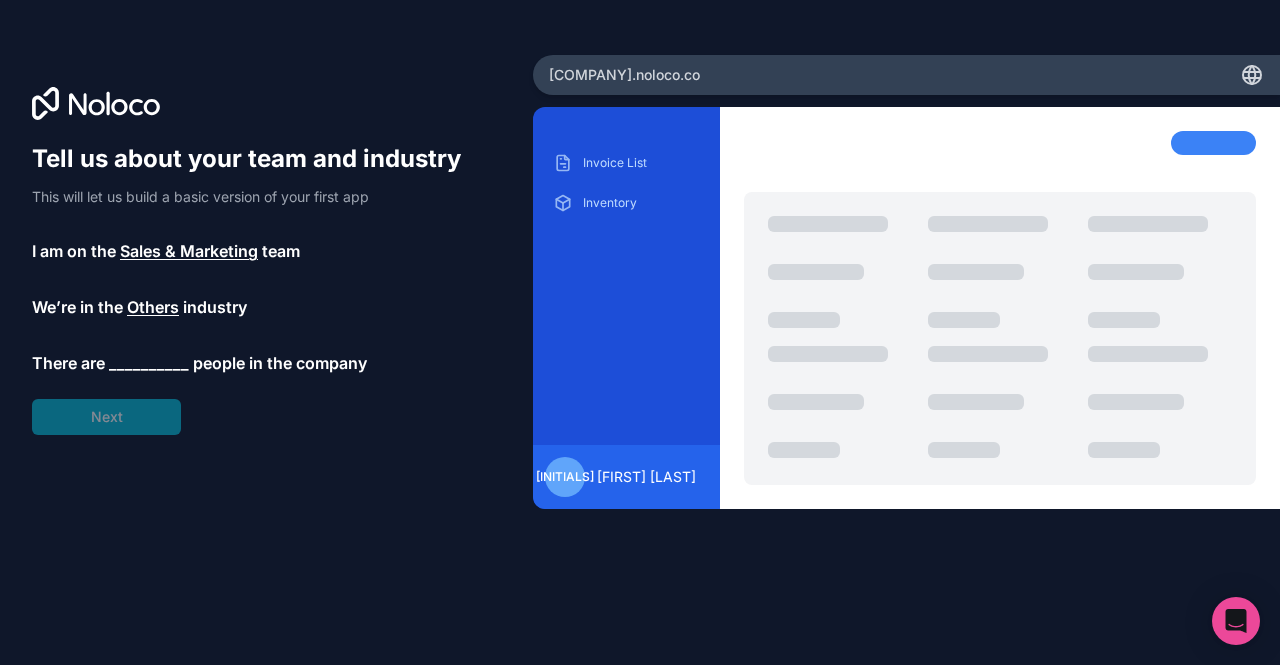 click on "Others" at bounding box center [153, 307] 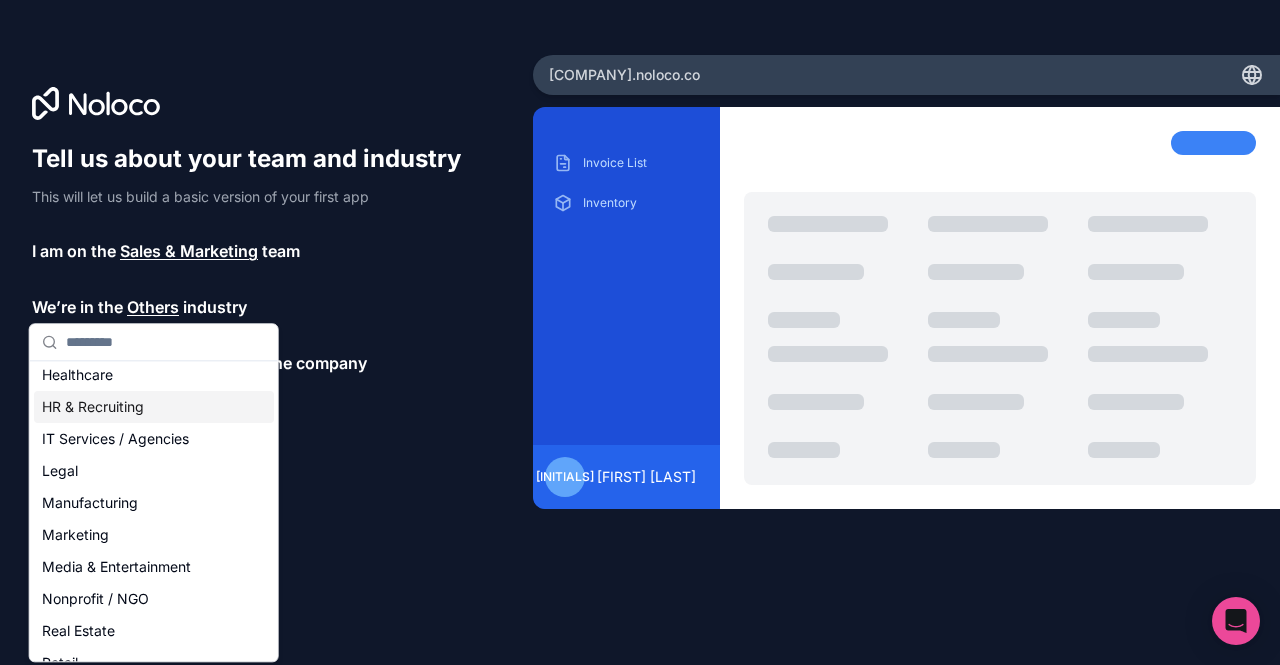 scroll, scrollTop: 0, scrollLeft: 0, axis: both 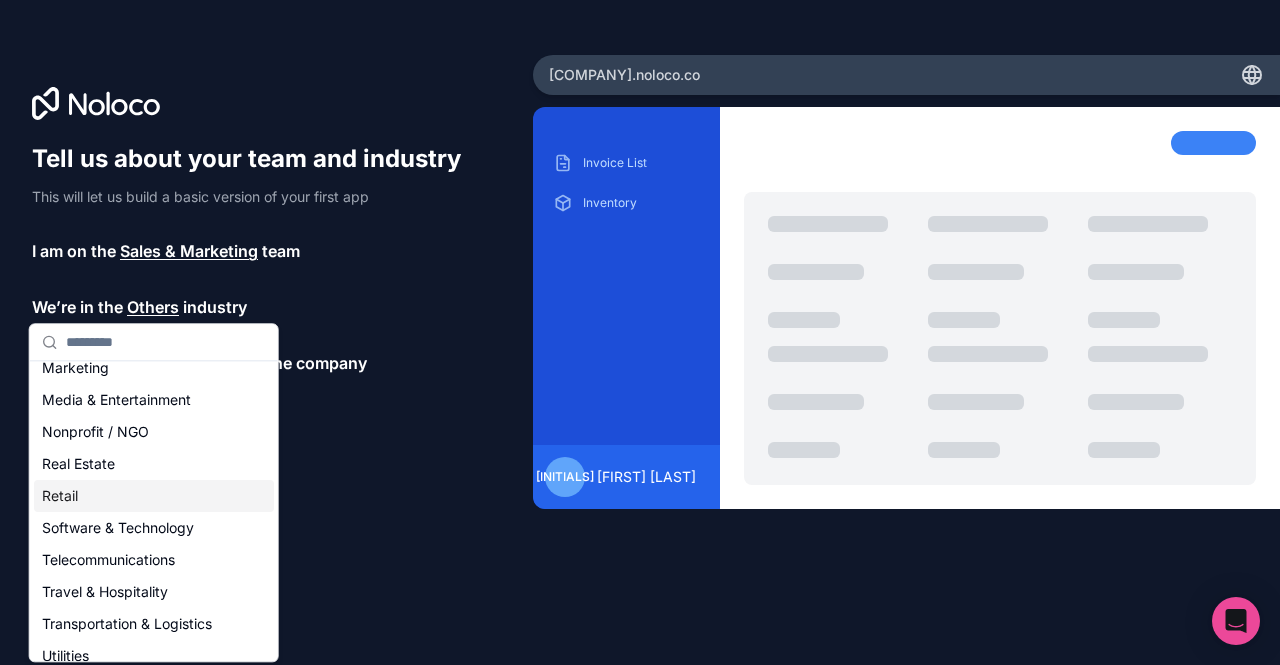 click on "Retail" at bounding box center [154, 496] 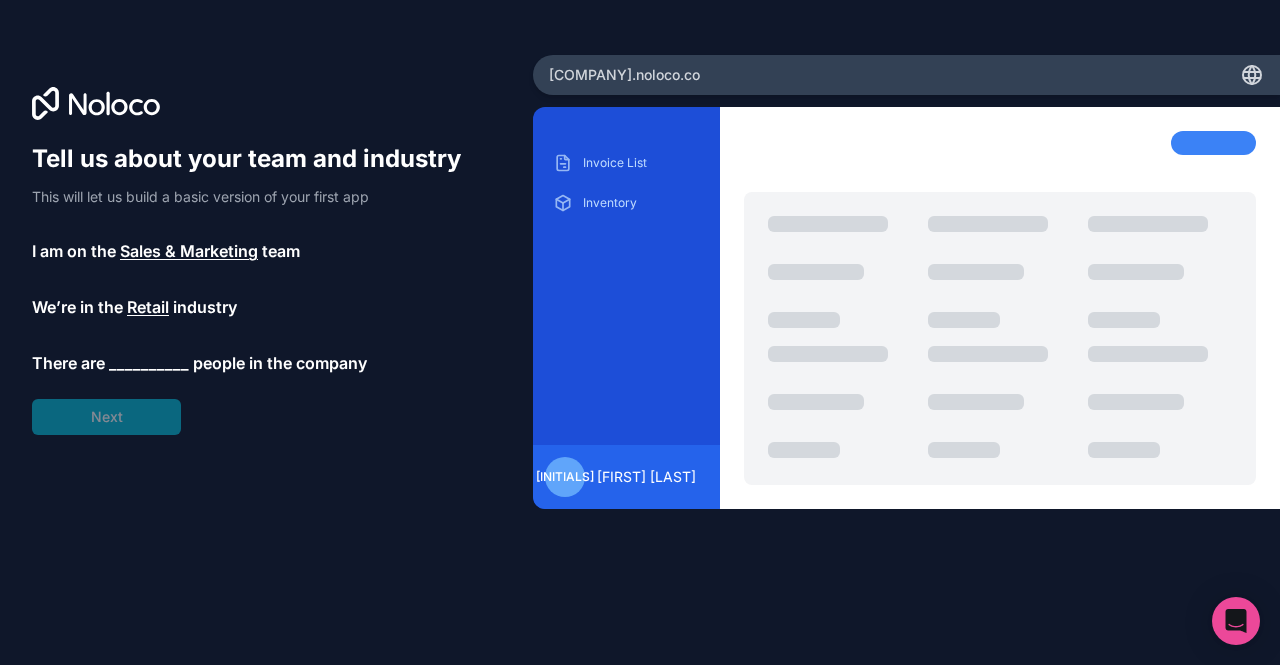 click on "Sales & Marketing" at bounding box center [189, 251] 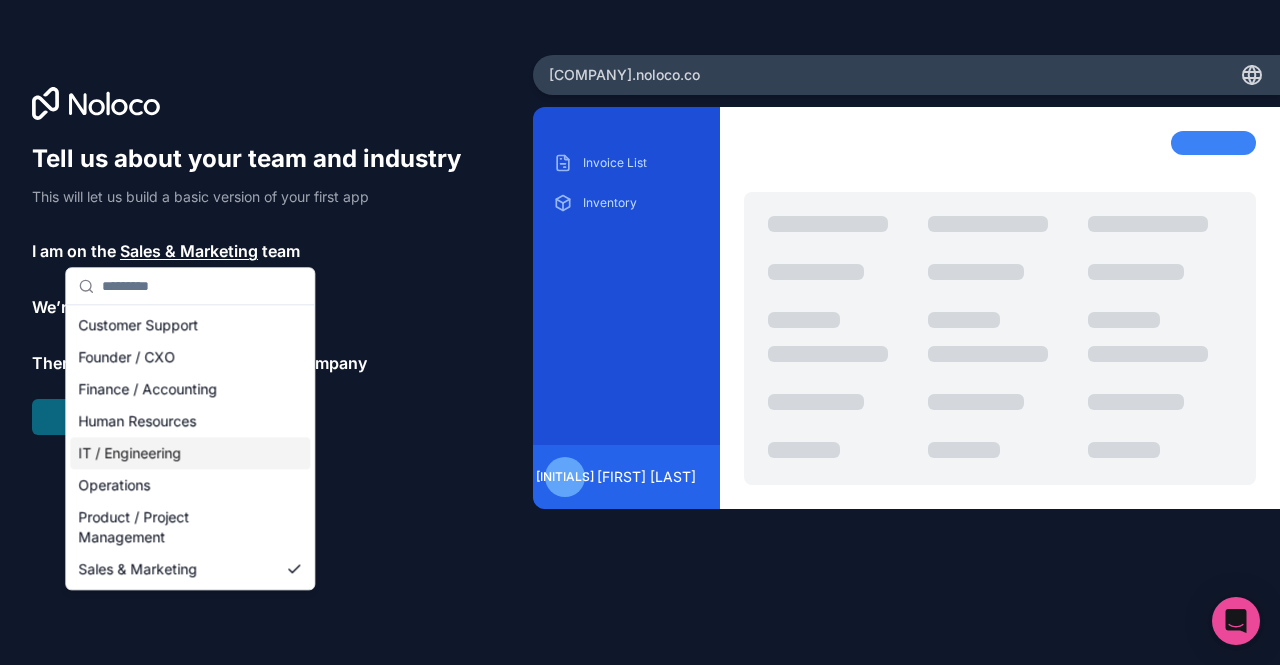 click on "IT / Engineering" at bounding box center (190, 453) 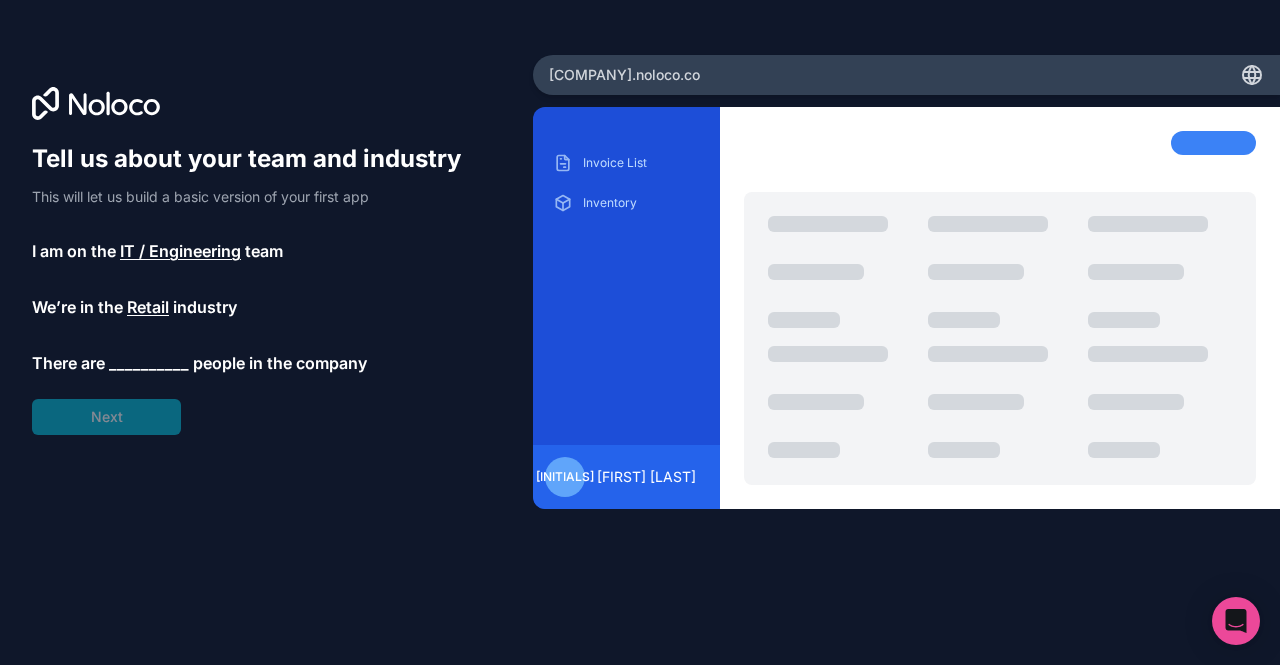 click on "__________" at bounding box center [149, 363] 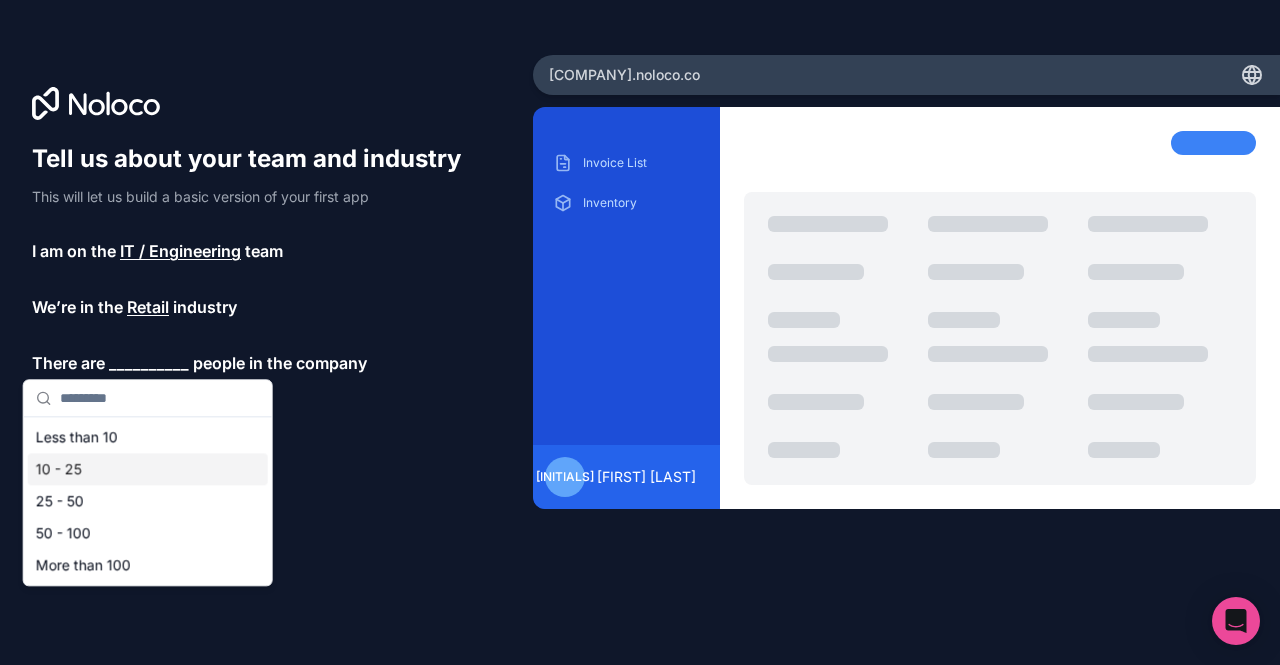 click on "10 - 25" at bounding box center (148, 469) 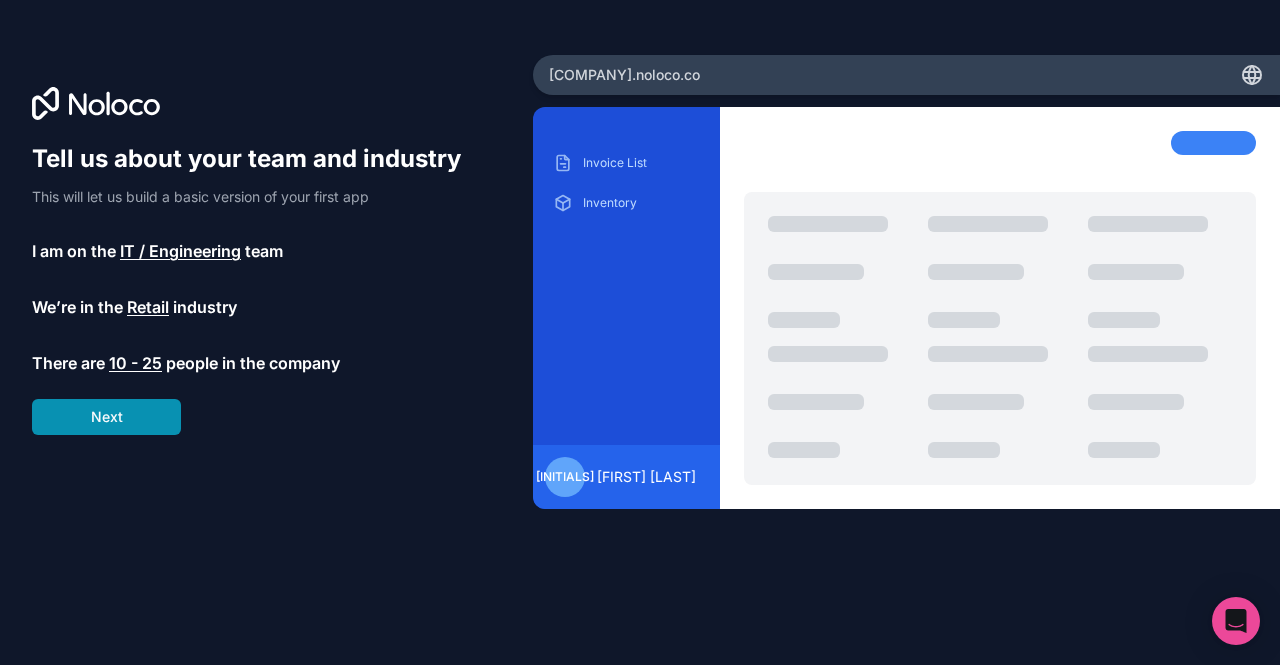 click on "Next" at bounding box center [106, 417] 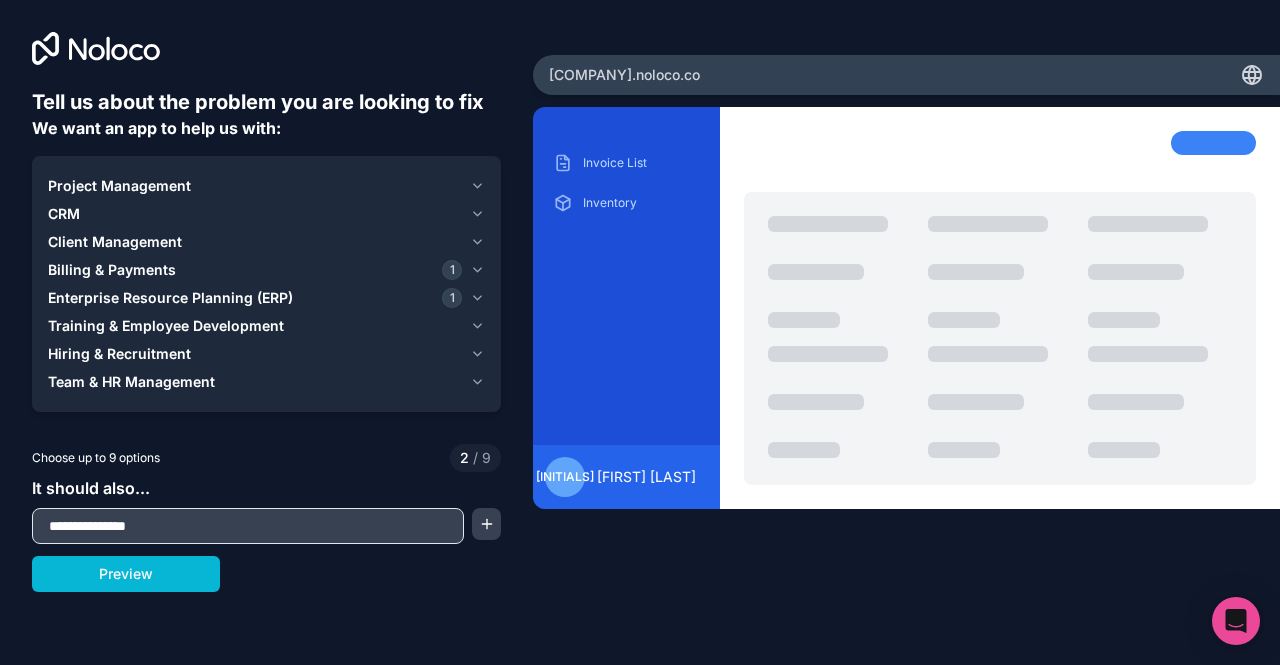 click on "Project Management" at bounding box center (119, 186) 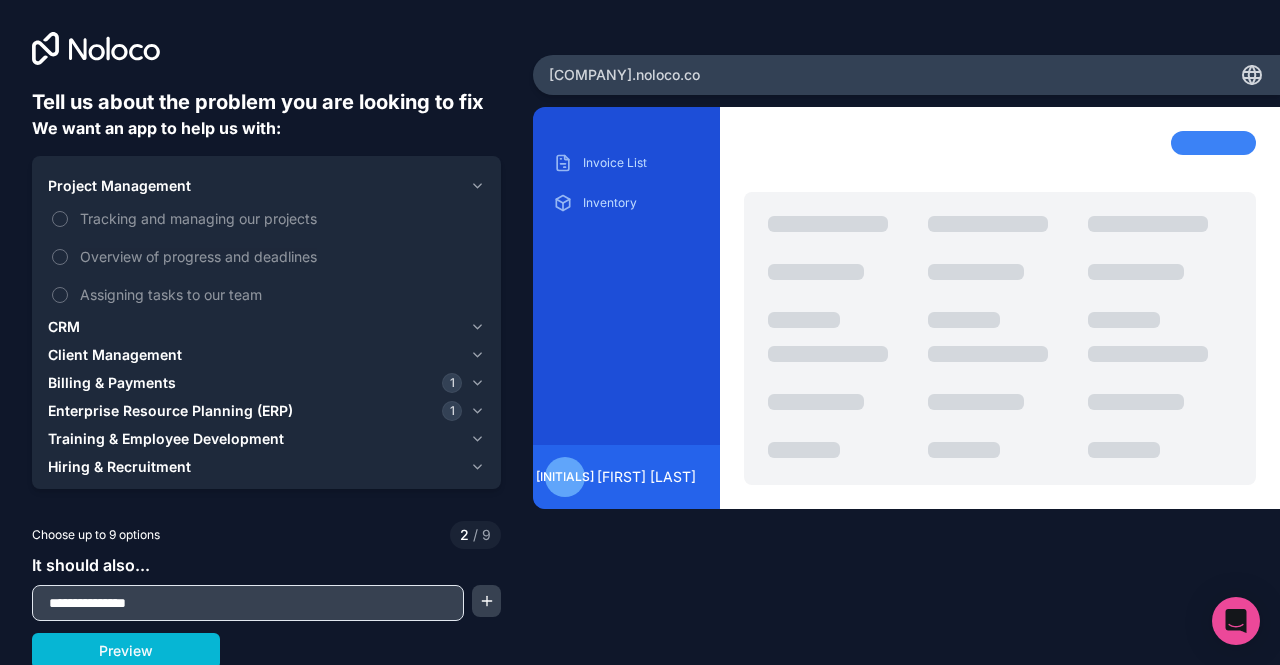 click on "Project Management" at bounding box center [119, 186] 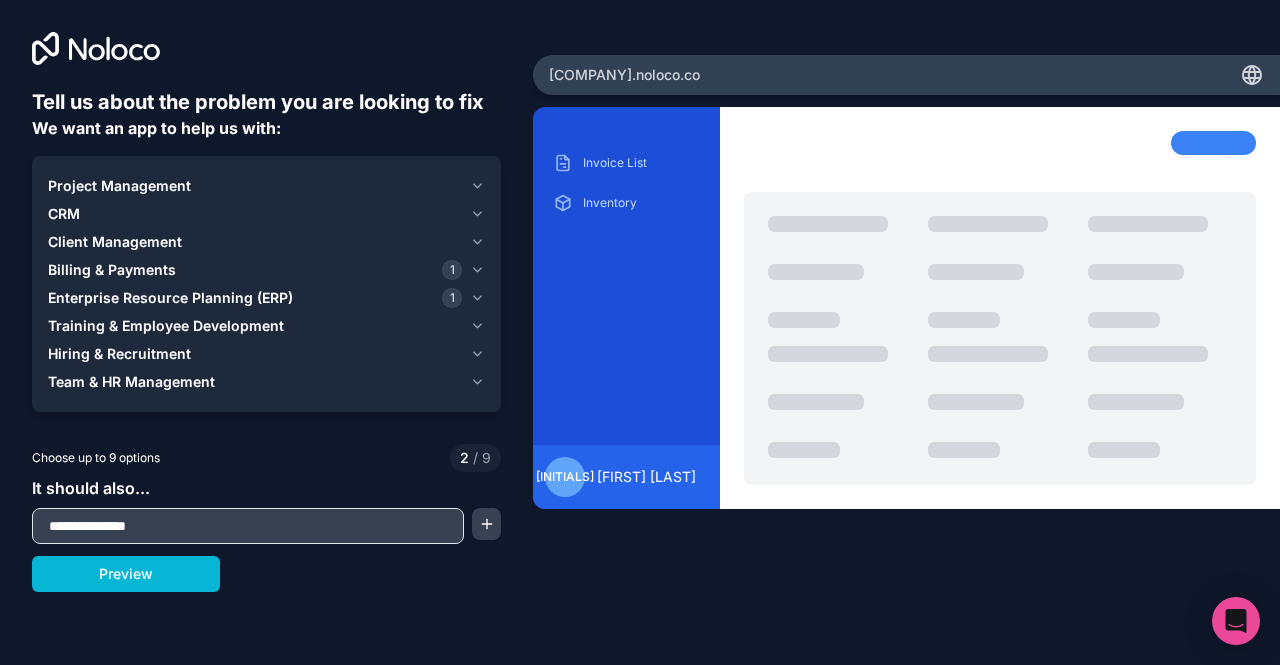 type 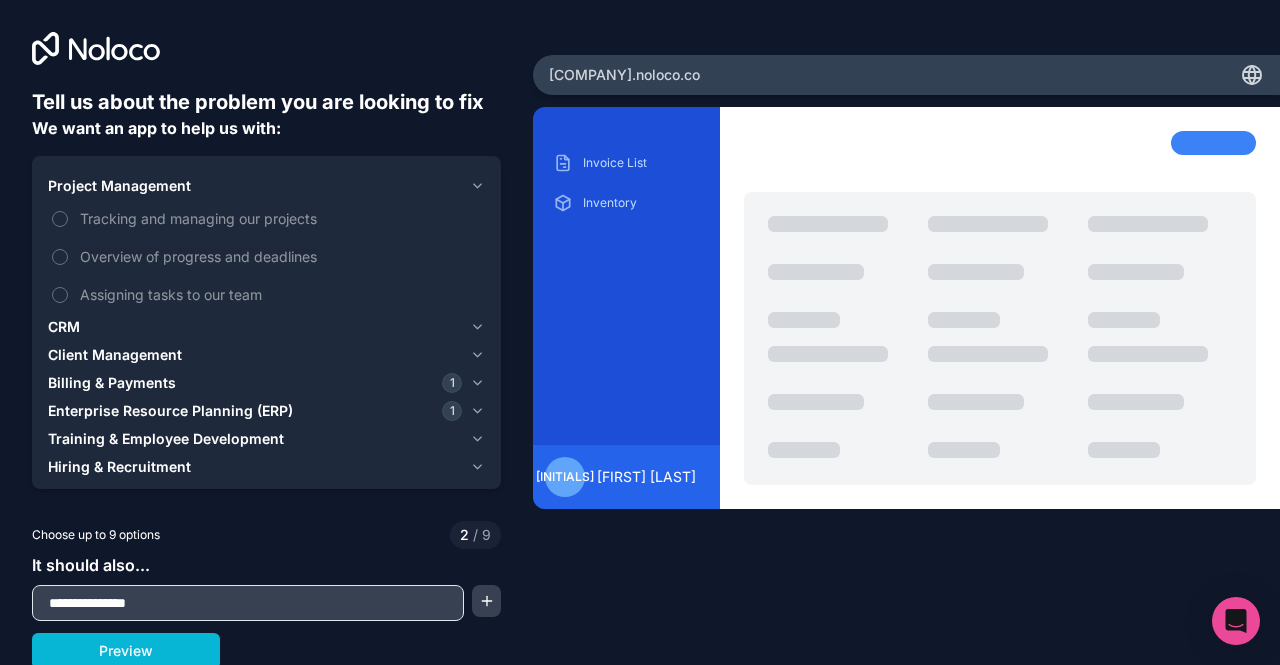 click on "CRM" at bounding box center (255, 327) 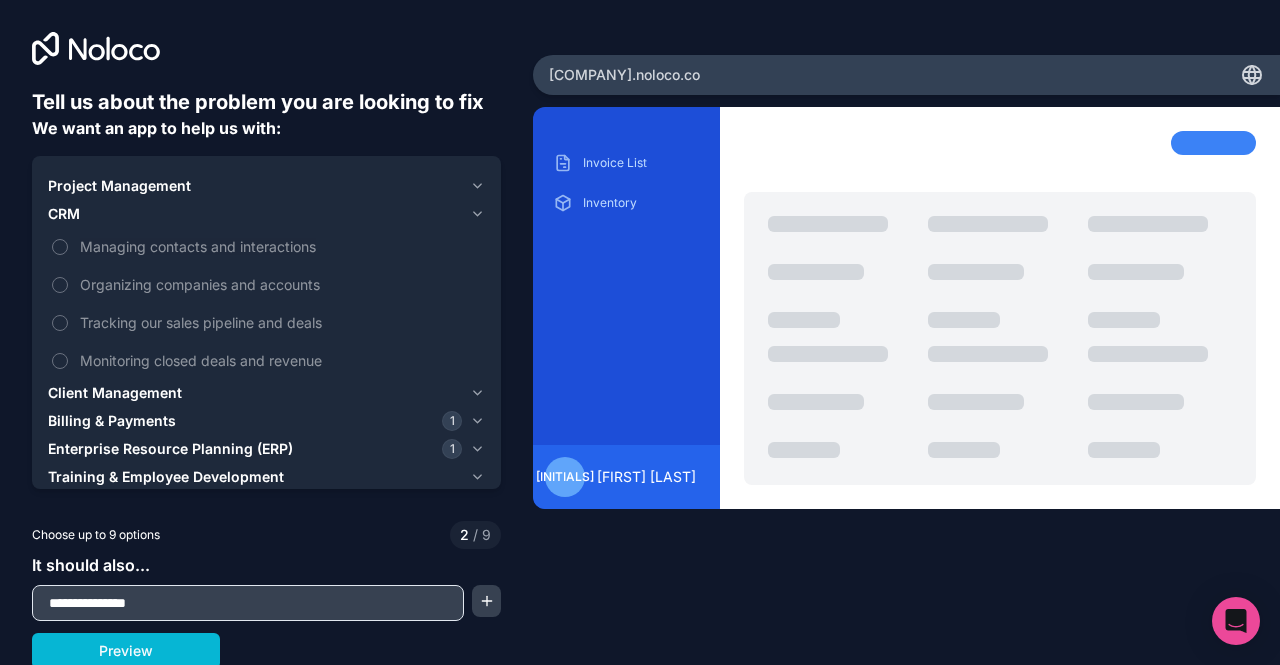 click on "Project Management" at bounding box center (119, 186) 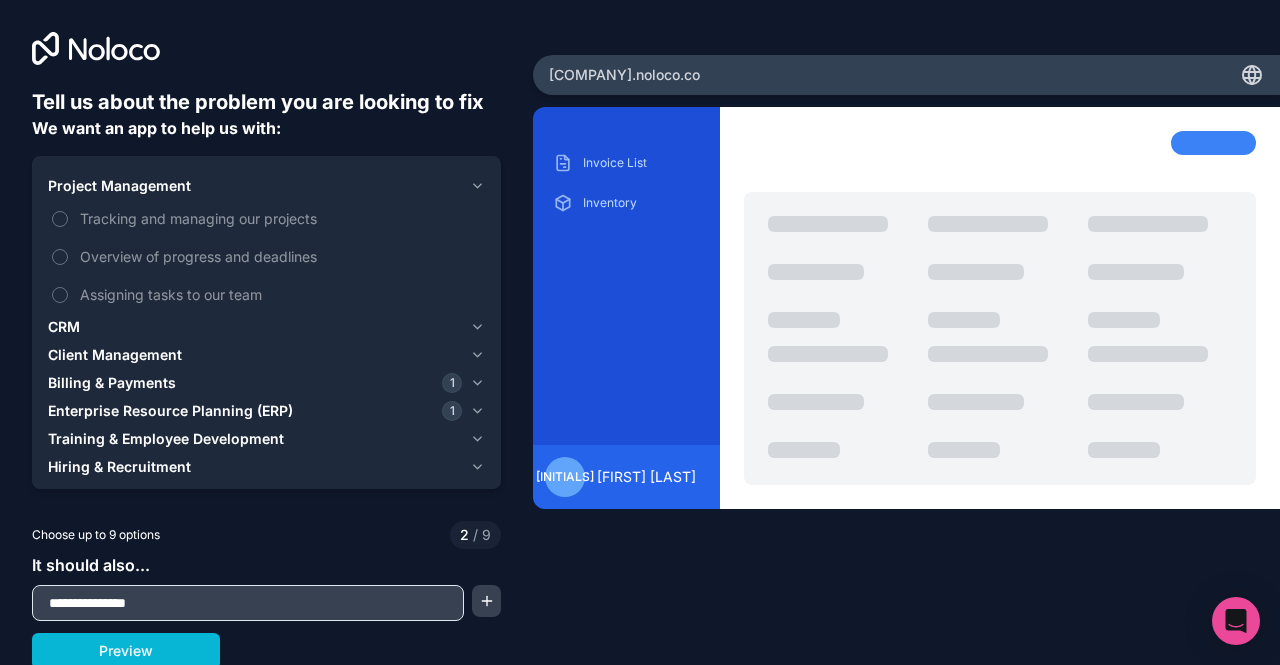 click on "CRM" at bounding box center [255, 327] 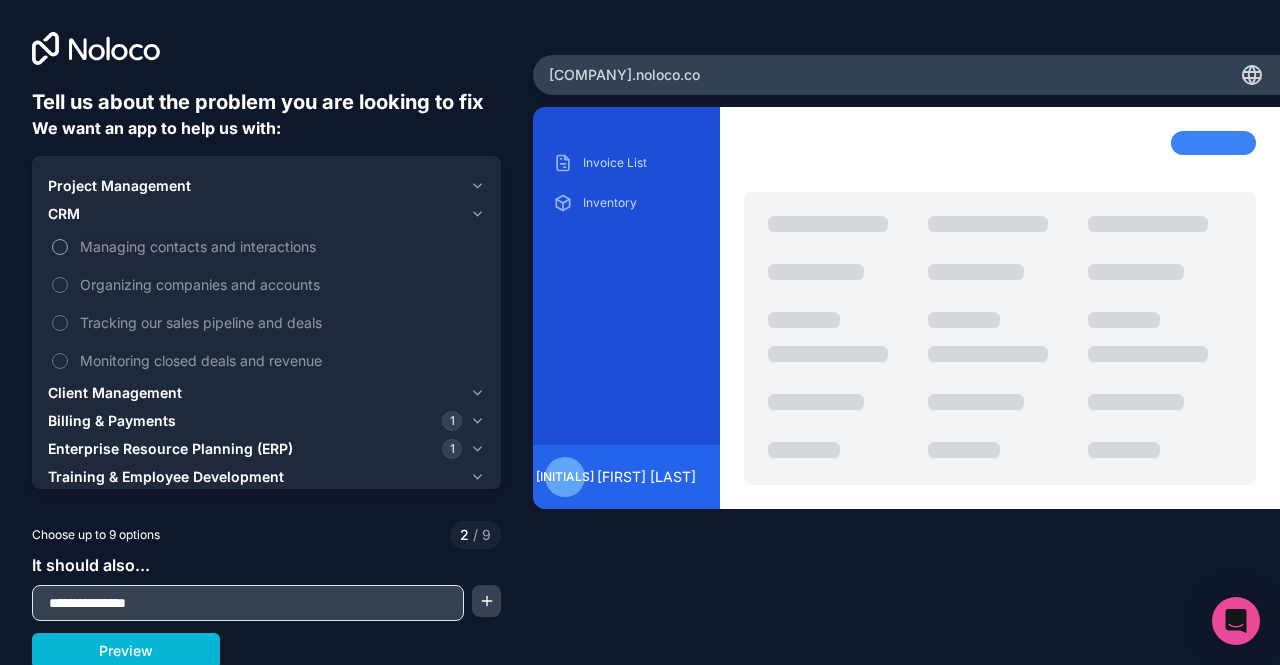click on "Managing contacts and interactions" at bounding box center [280, 246] 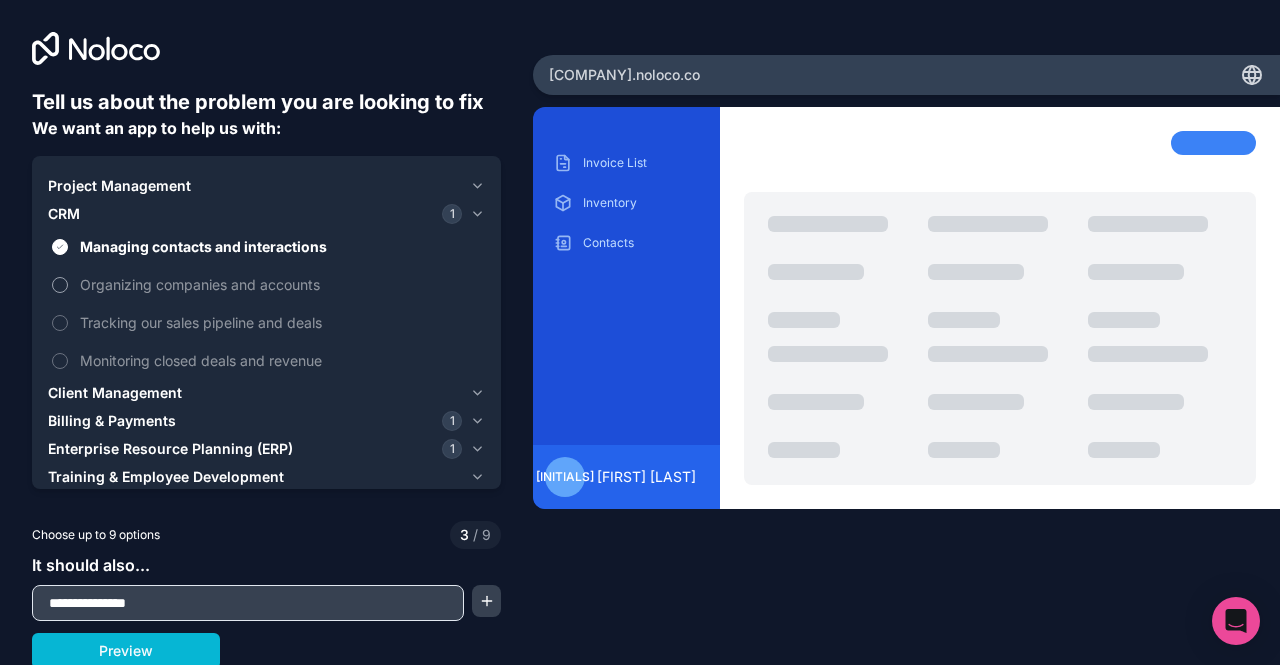 click on "Organizing companies and accounts" at bounding box center (280, 284) 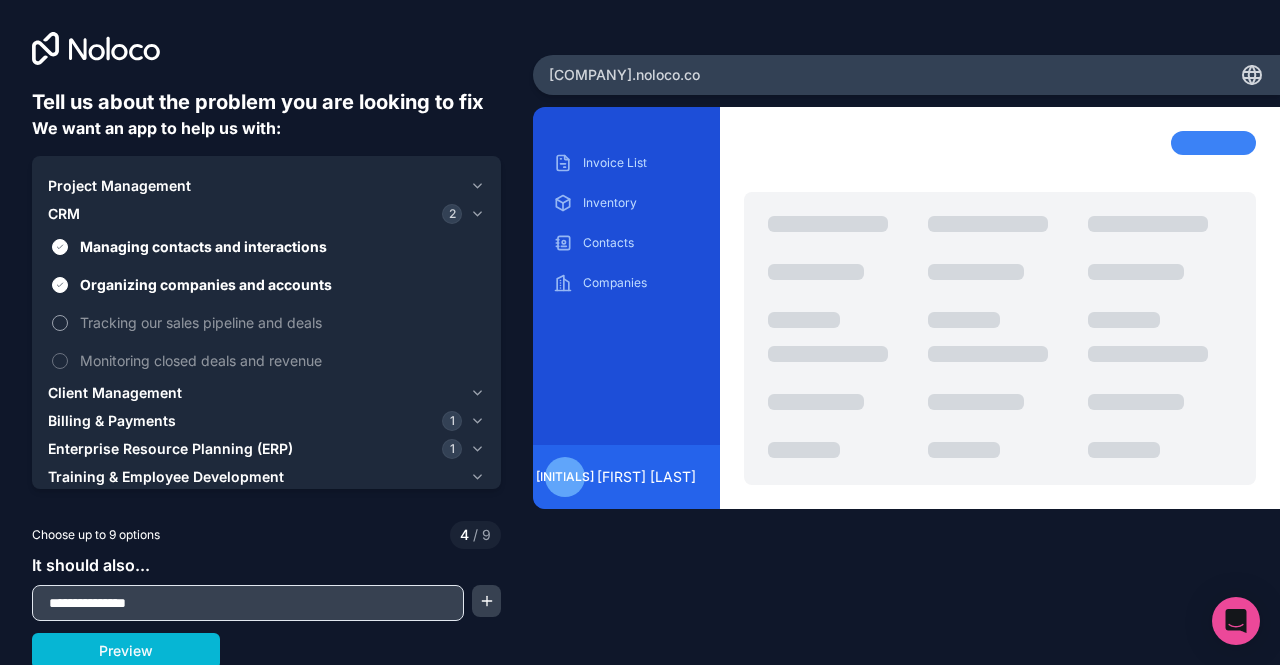 click on "Tracking our sales pipeline and deals" at bounding box center (280, 322) 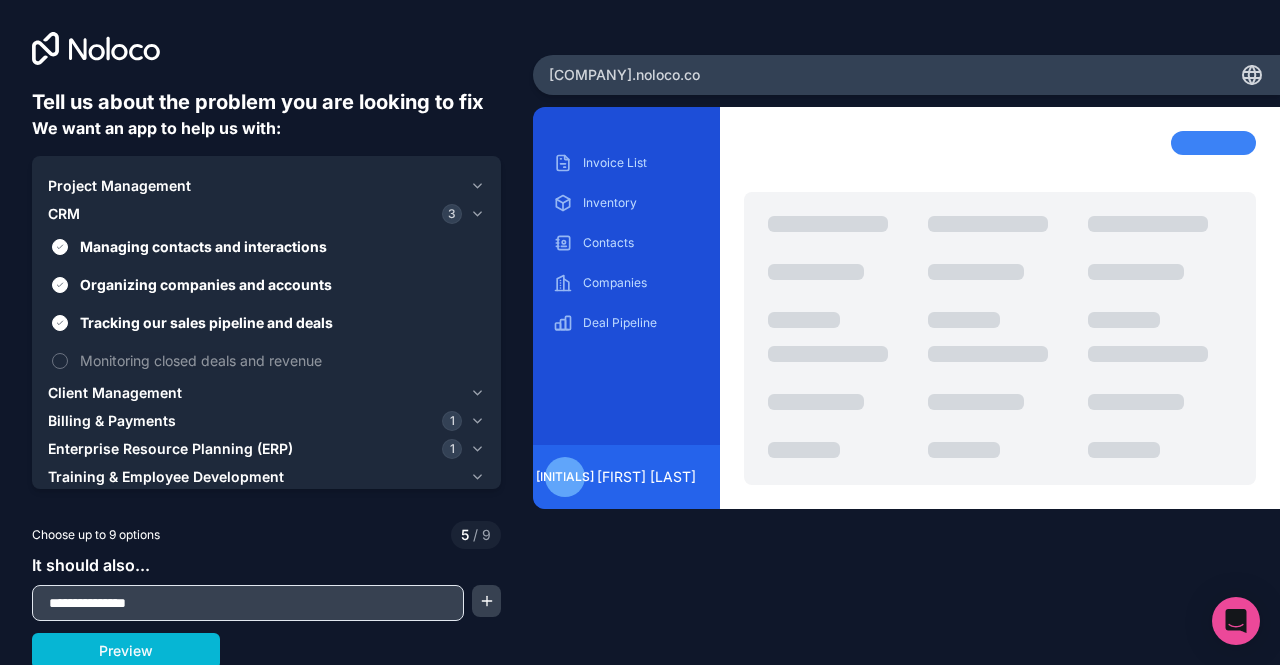click on "Client Management" at bounding box center [255, 393] 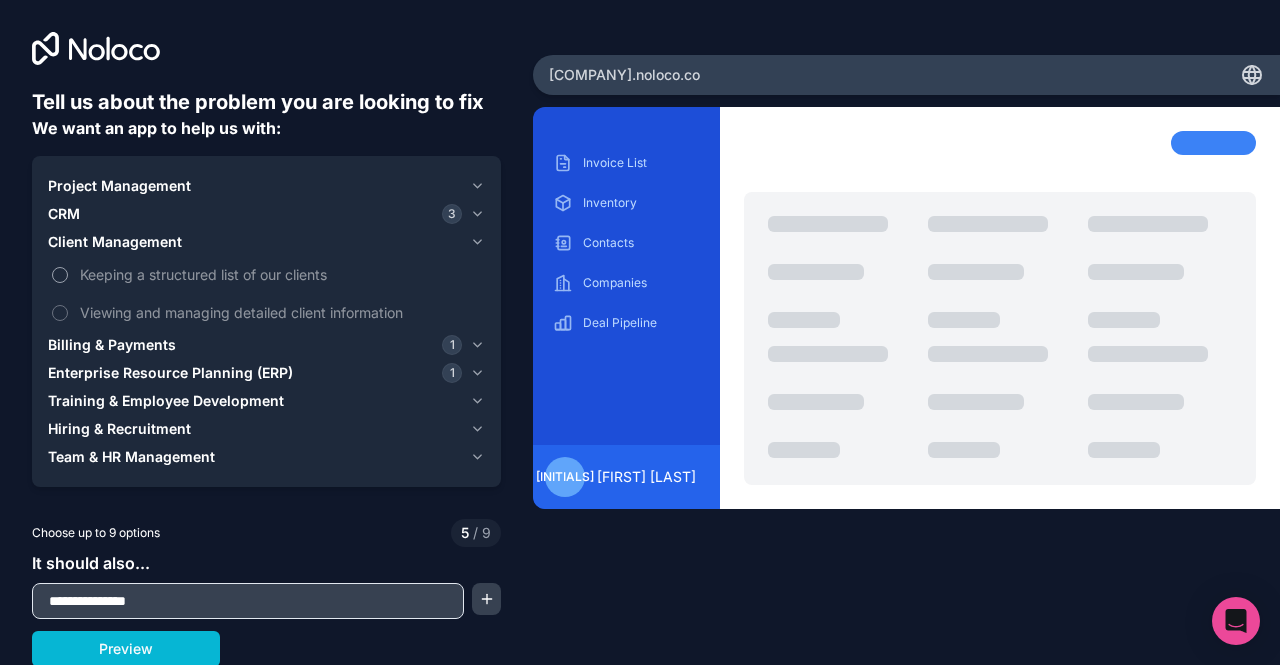 click on "Keeping a structured list of our clients" at bounding box center [280, 274] 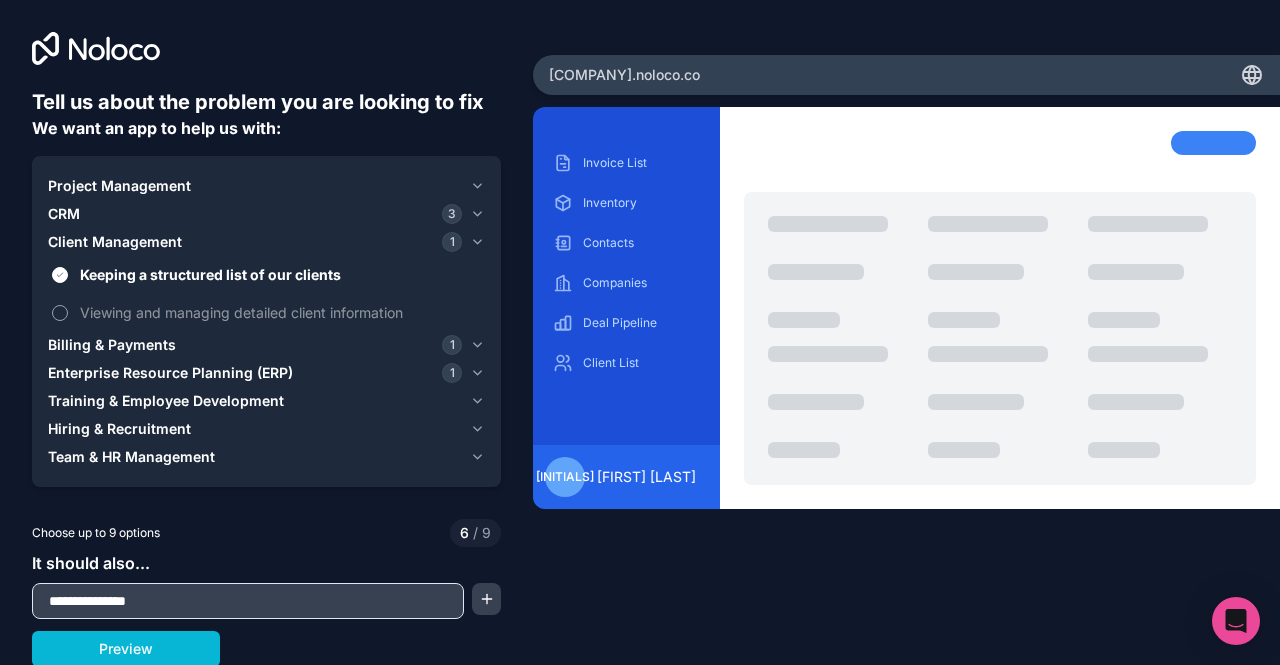 click on "Viewing and managing detailed client information" at bounding box center (280, 312) 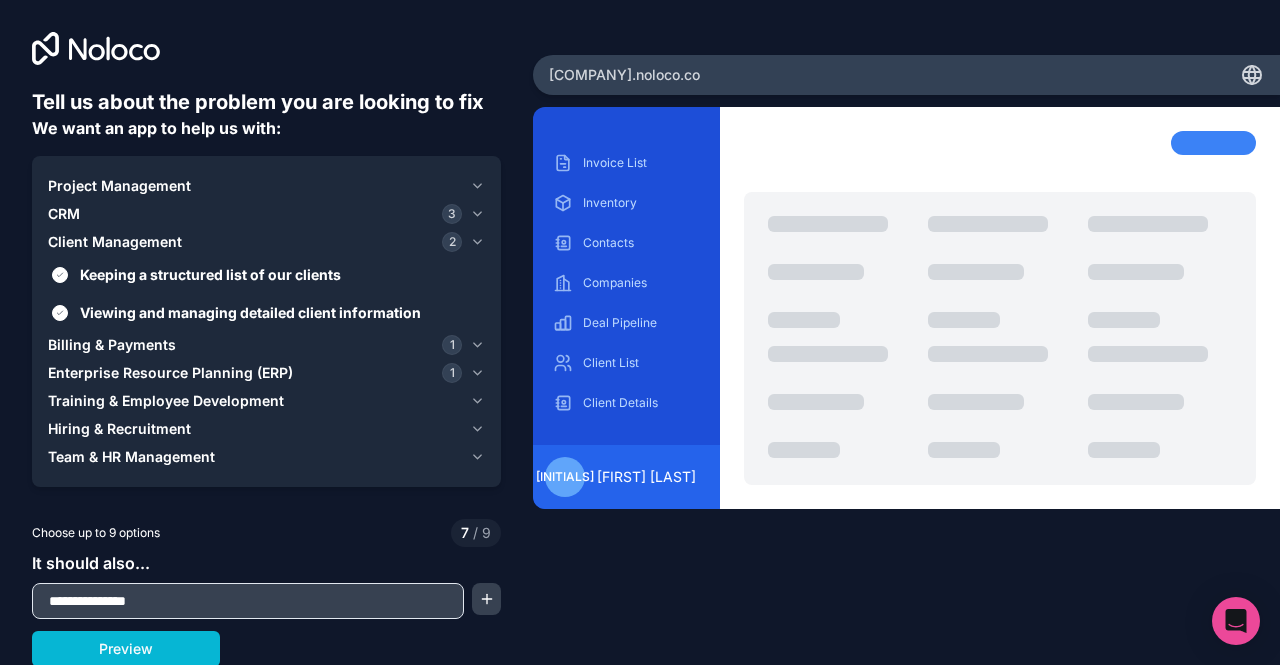 click on "Billing & Payments" at bounding box center [112, 345] 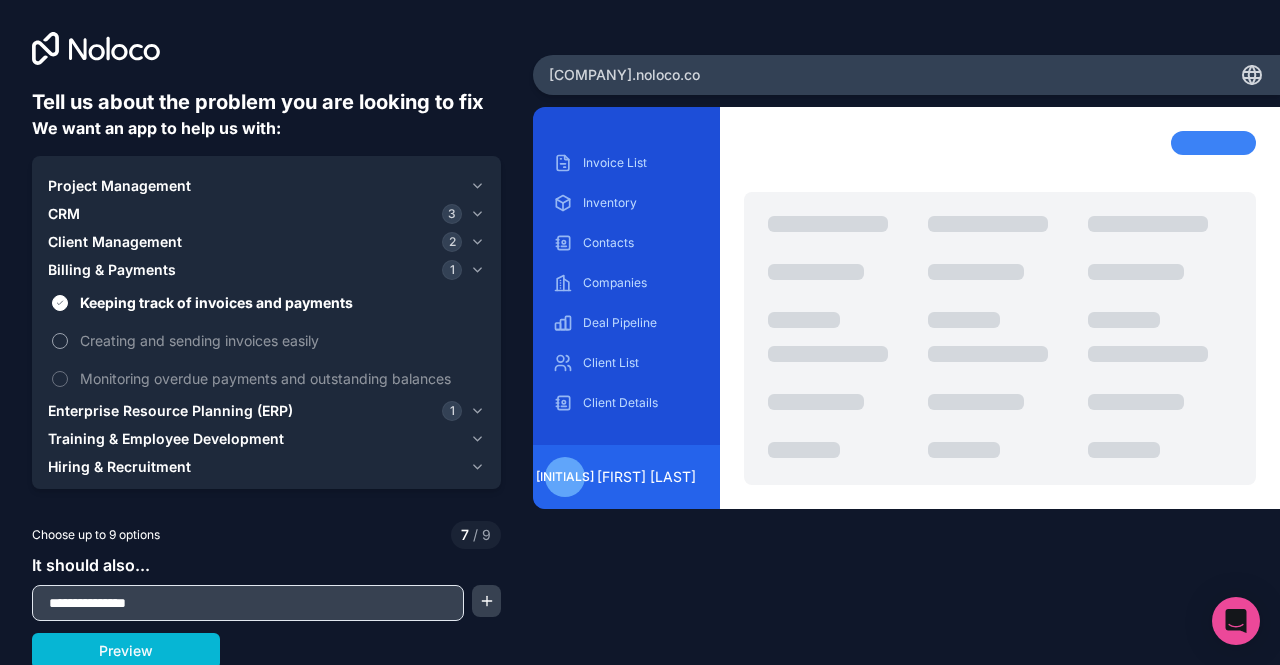 click on "Creating and sending invoices easily" at bounding box center [280, 340] 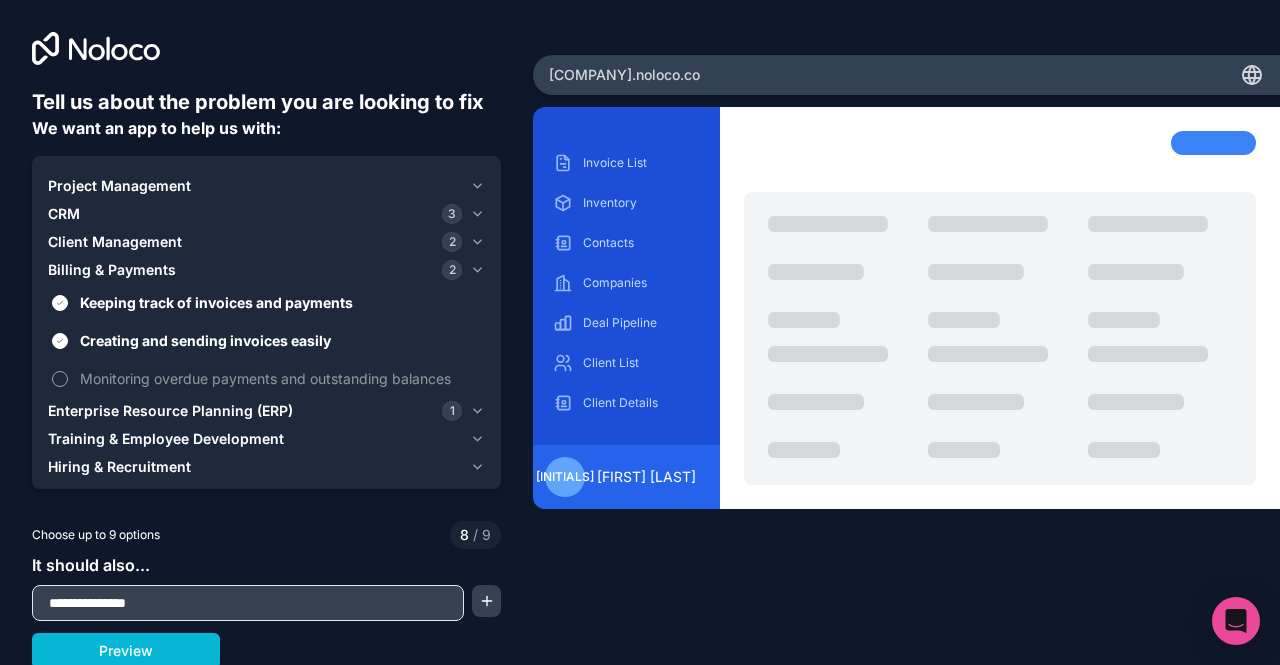 click on "Monitoring overdue payments and outstanding balances" at bounding box center [280, 378] 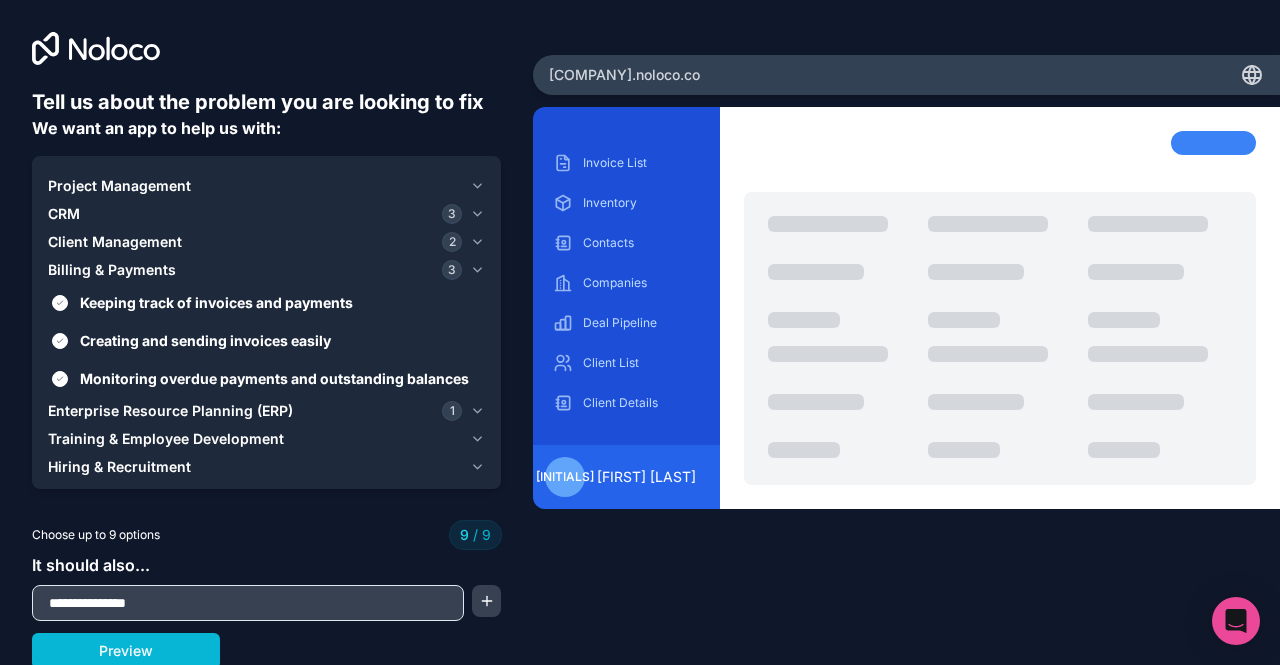 click on "Enterprise Resource Planning (ERP)" at bounding box center (170, 411) 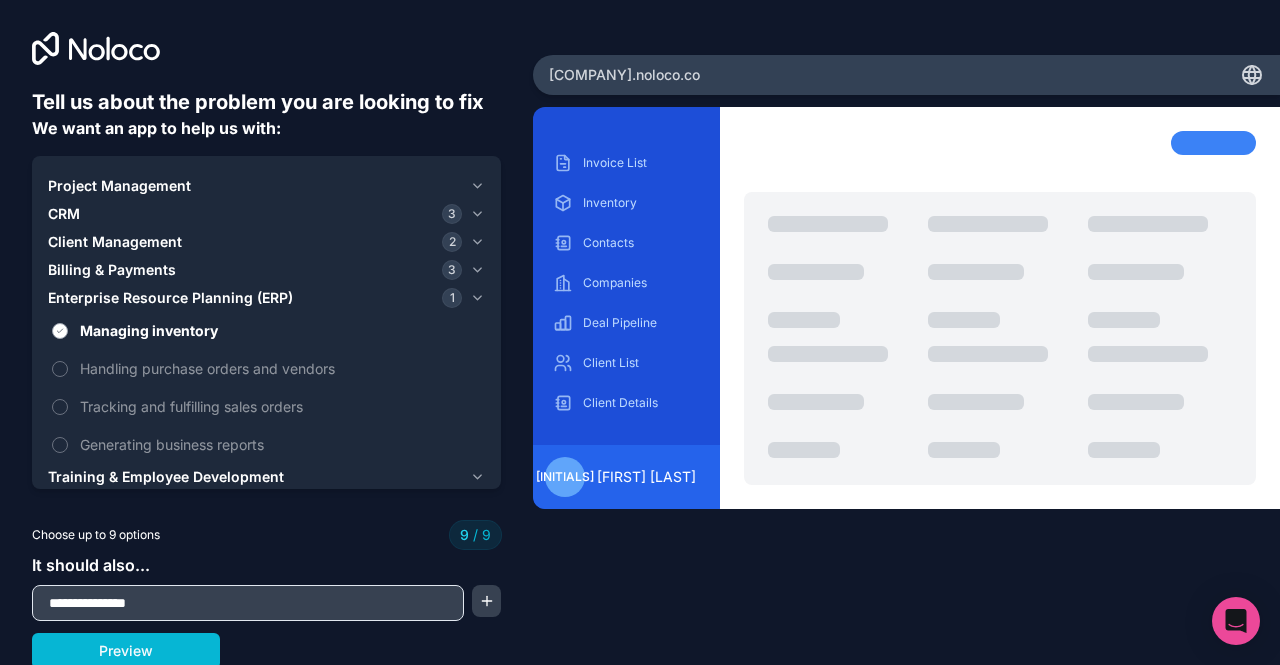scroll, scrollTop: 3, scrollLeft: 0, axis: vertical 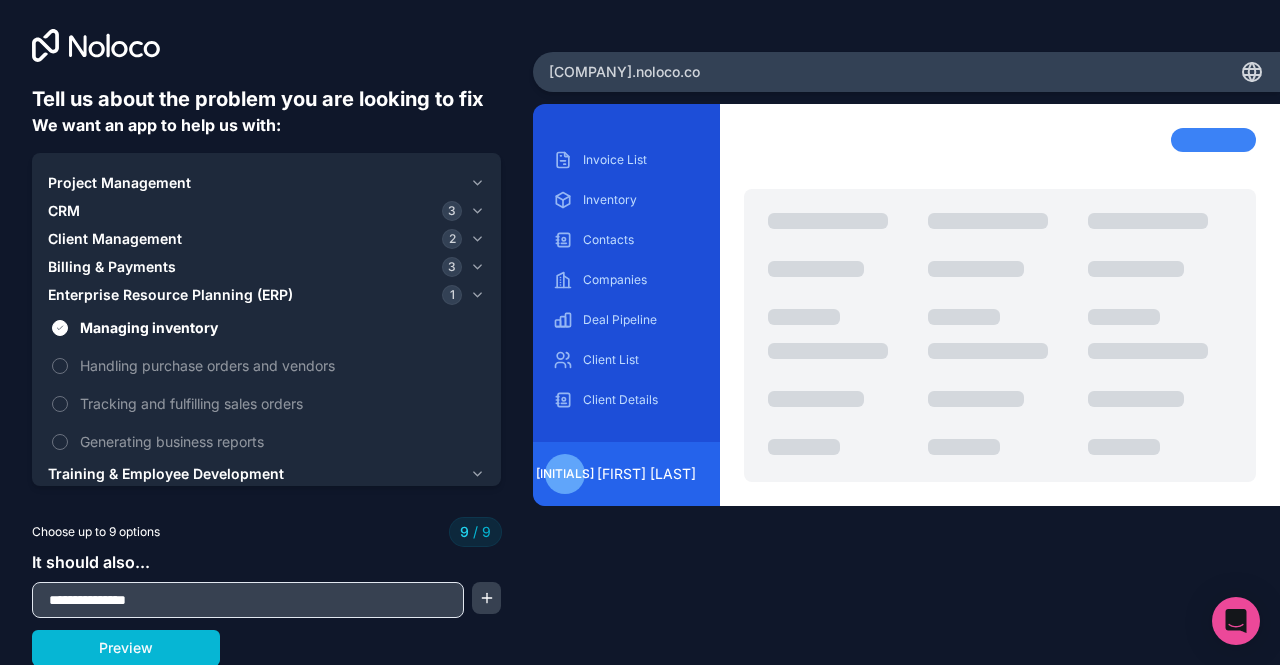 click on "Client Management" at bounding box center [115, 239] 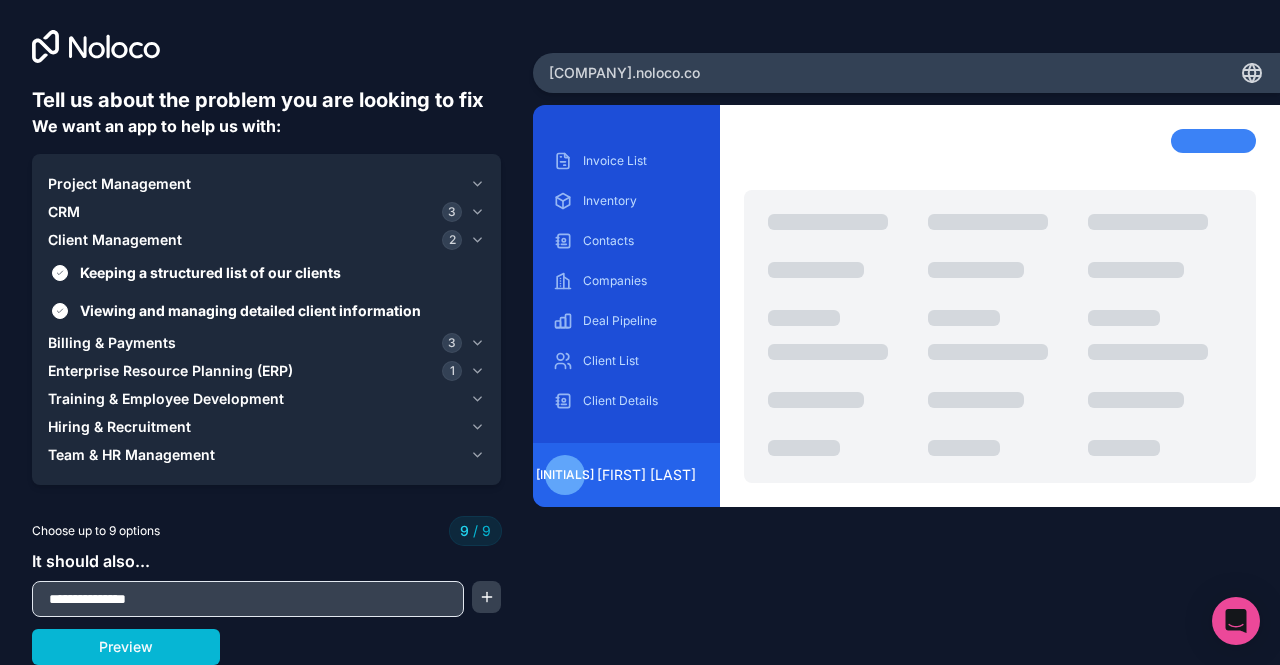 click on "Hiring & Recruitment" at bounding box center [266, 427] 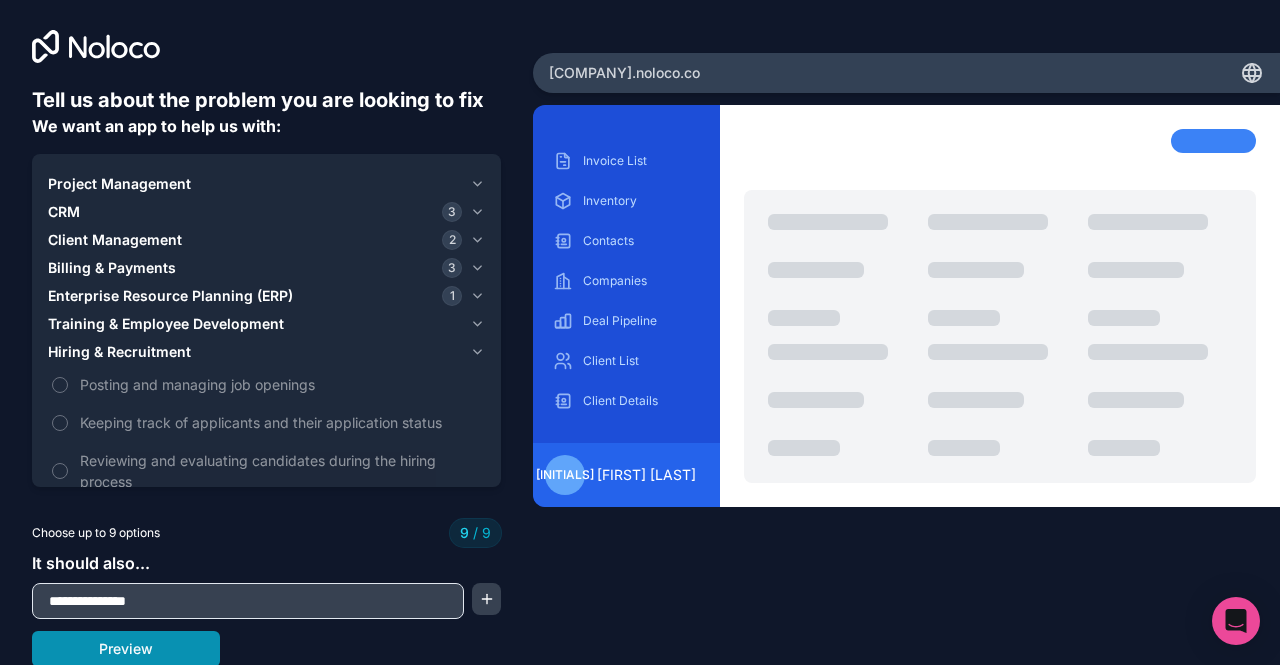 scroll, scrollTop: 3, scrollLeft: 0, axis: vertical 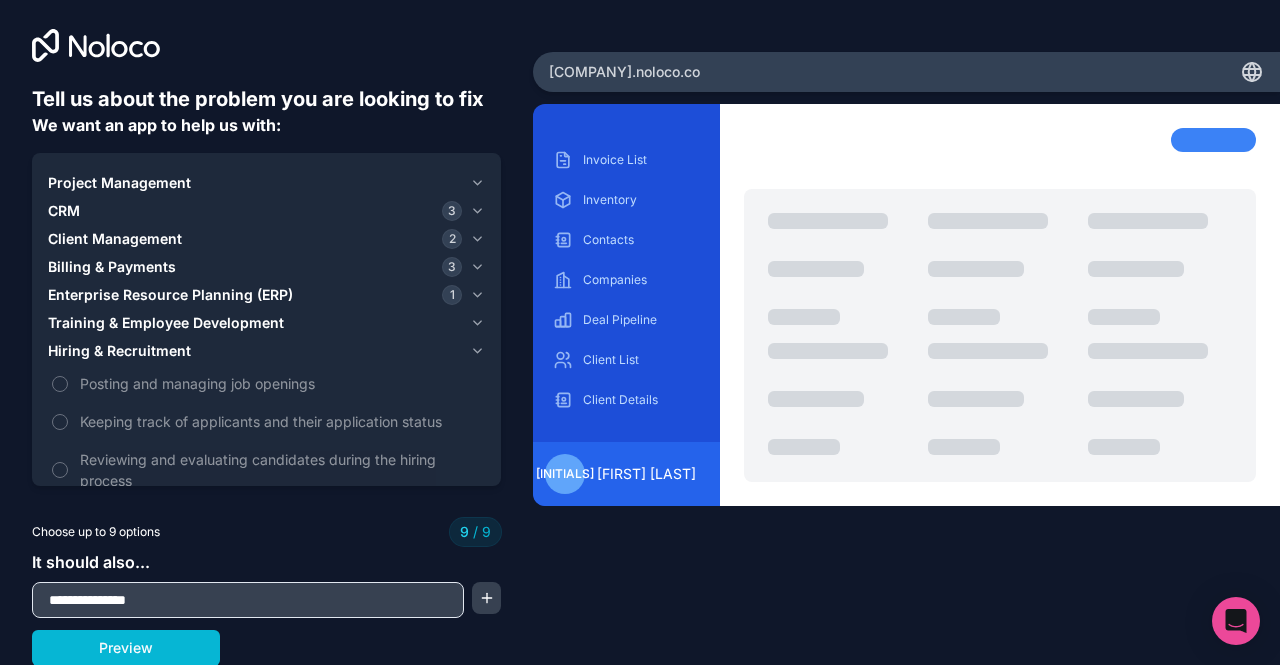click on "Preview" at bounding box center (126, 648) 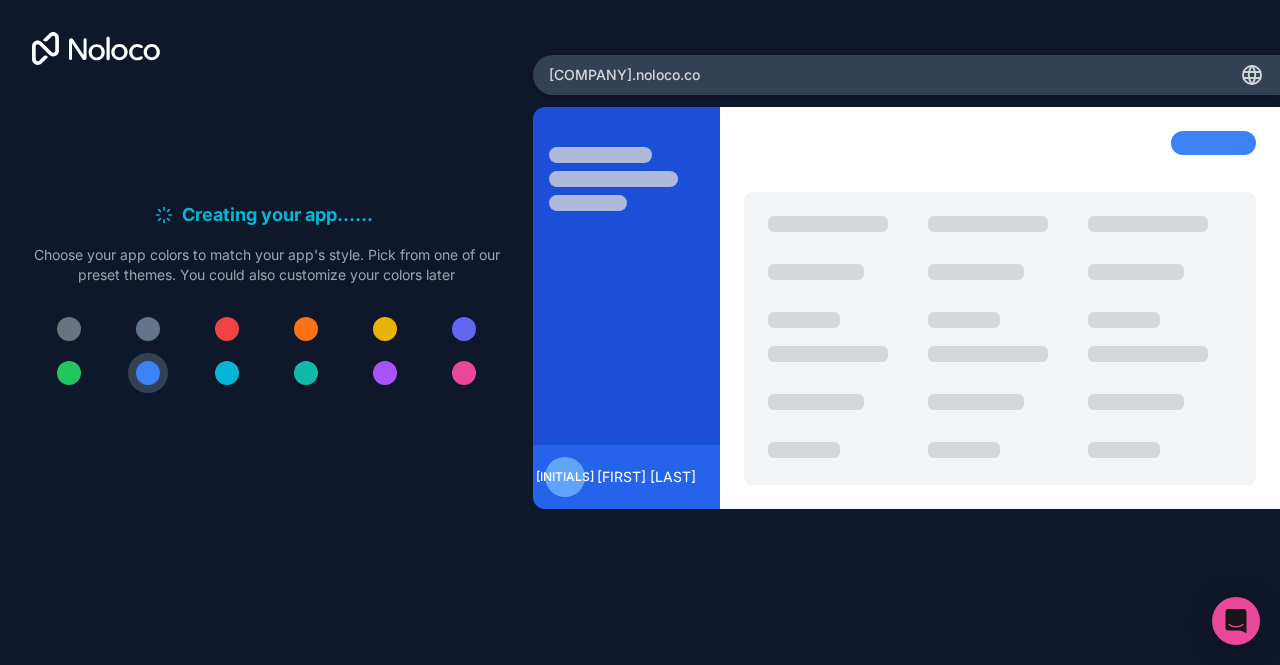 scroll, scrollTop: 0, scrollLeft: 0, axis: both 